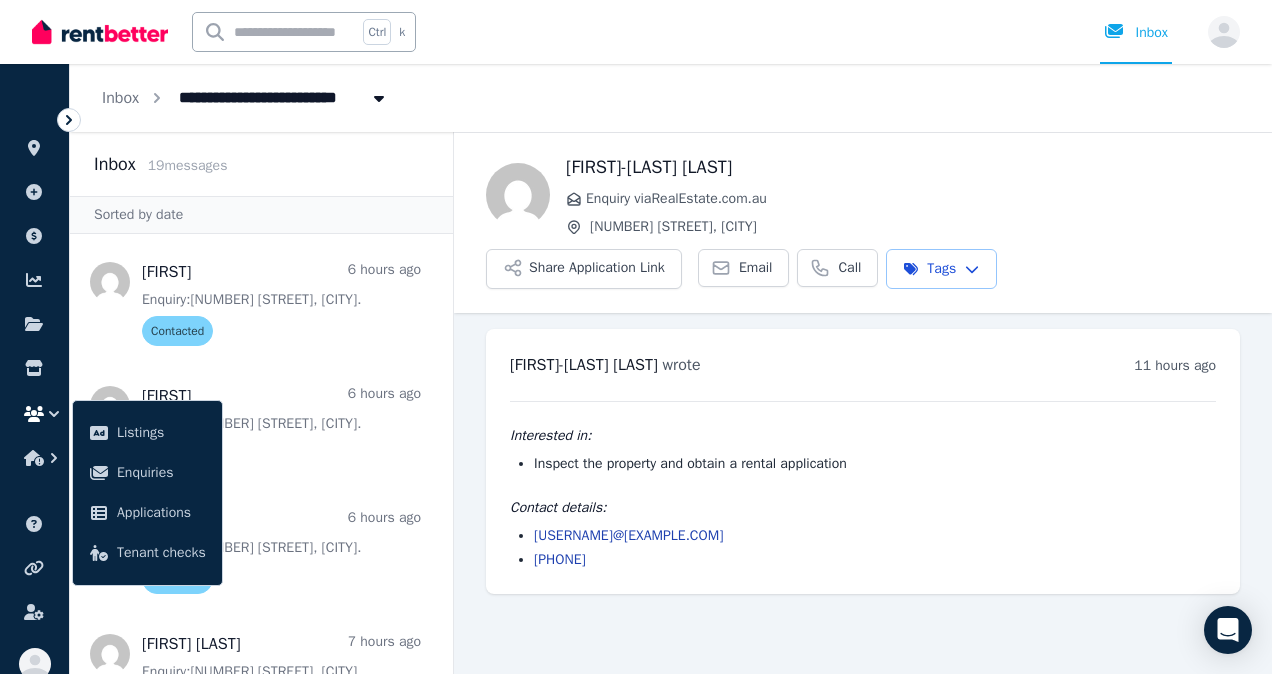 scroll, scrollTop: 0, scrollLeft: 0, axis: both 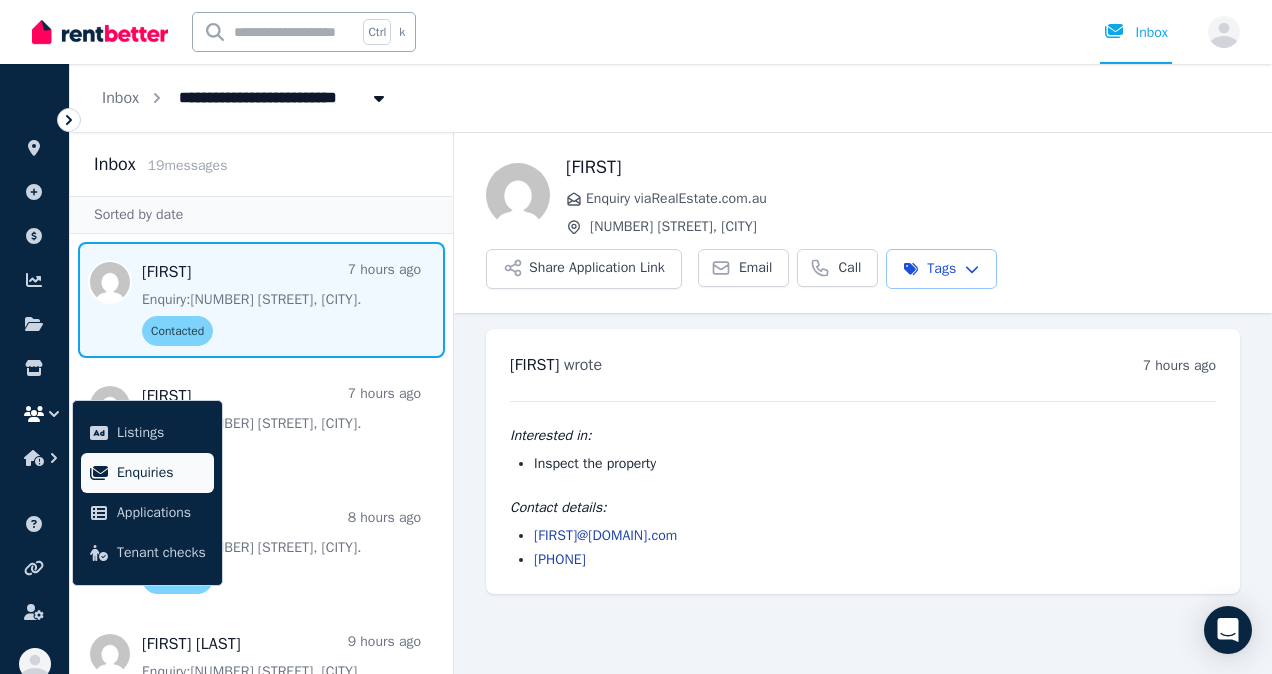 click on "Enquiries" at bounding box center (161, 473) 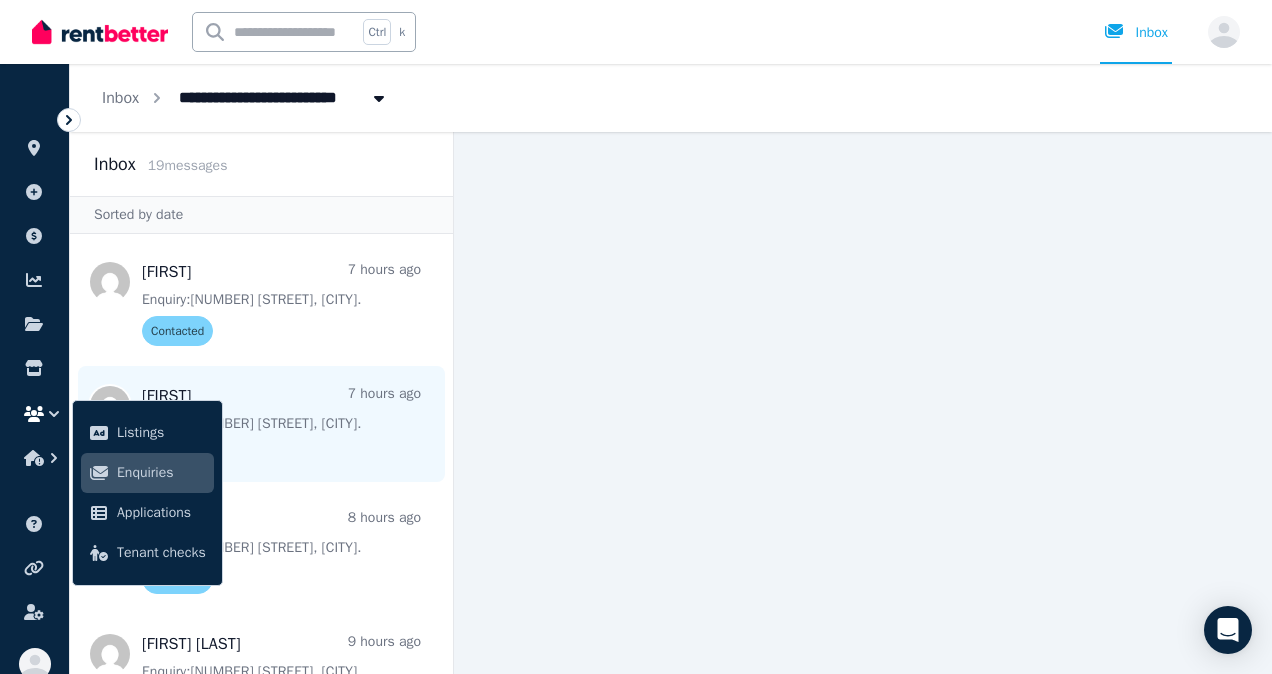 scroll, scrollTop: 32, scrollLeft: 0, axis: vertical 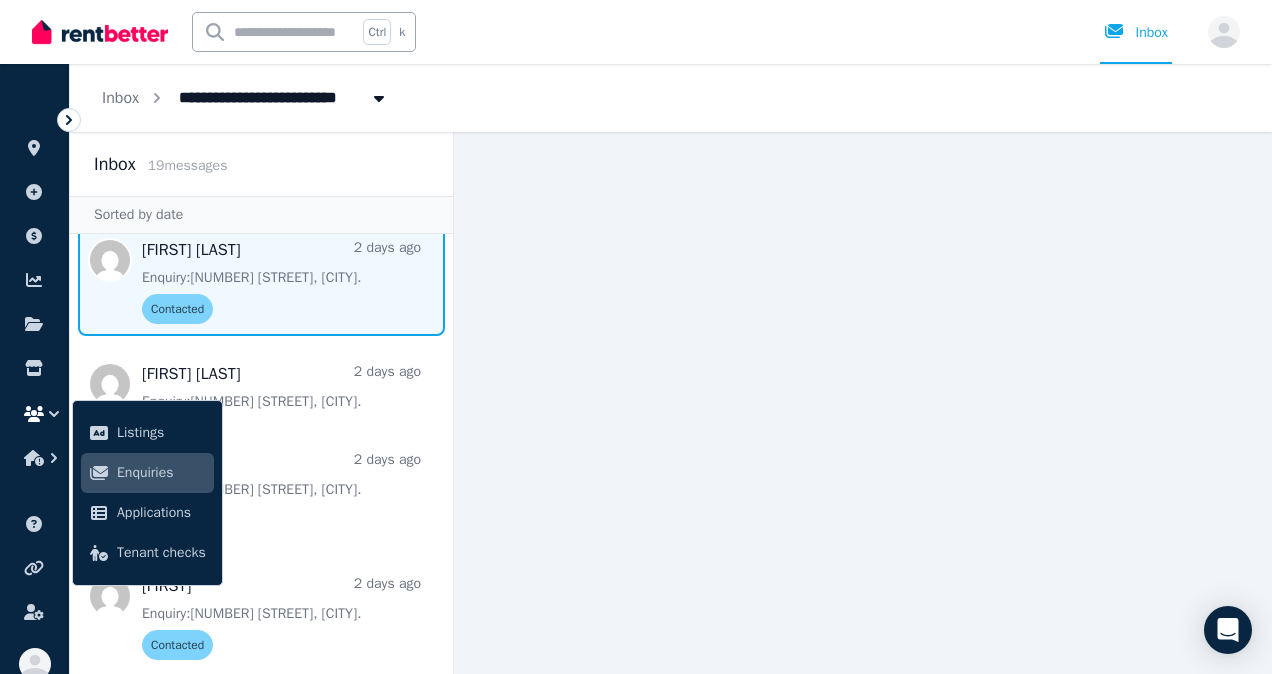 click at bounding box center [261, 278] 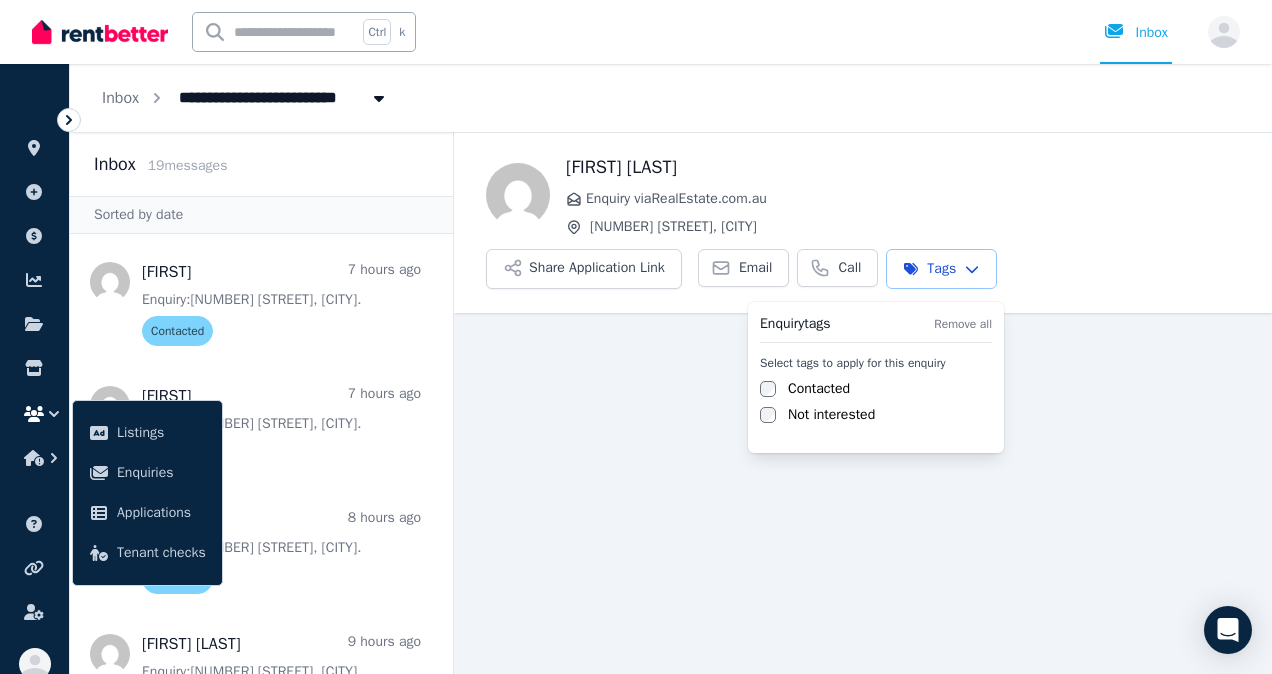 click on "**********" at bounding box center [636, 337] 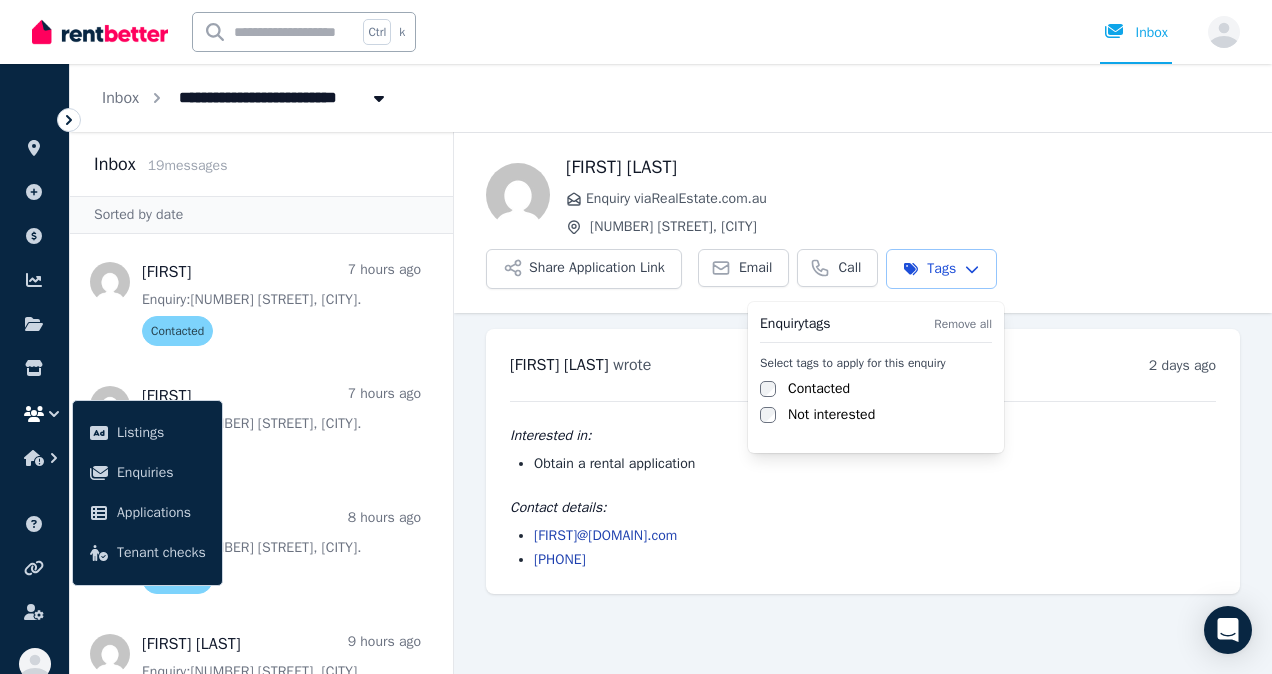 click on "Not interested" at bounding box center [831, 415] 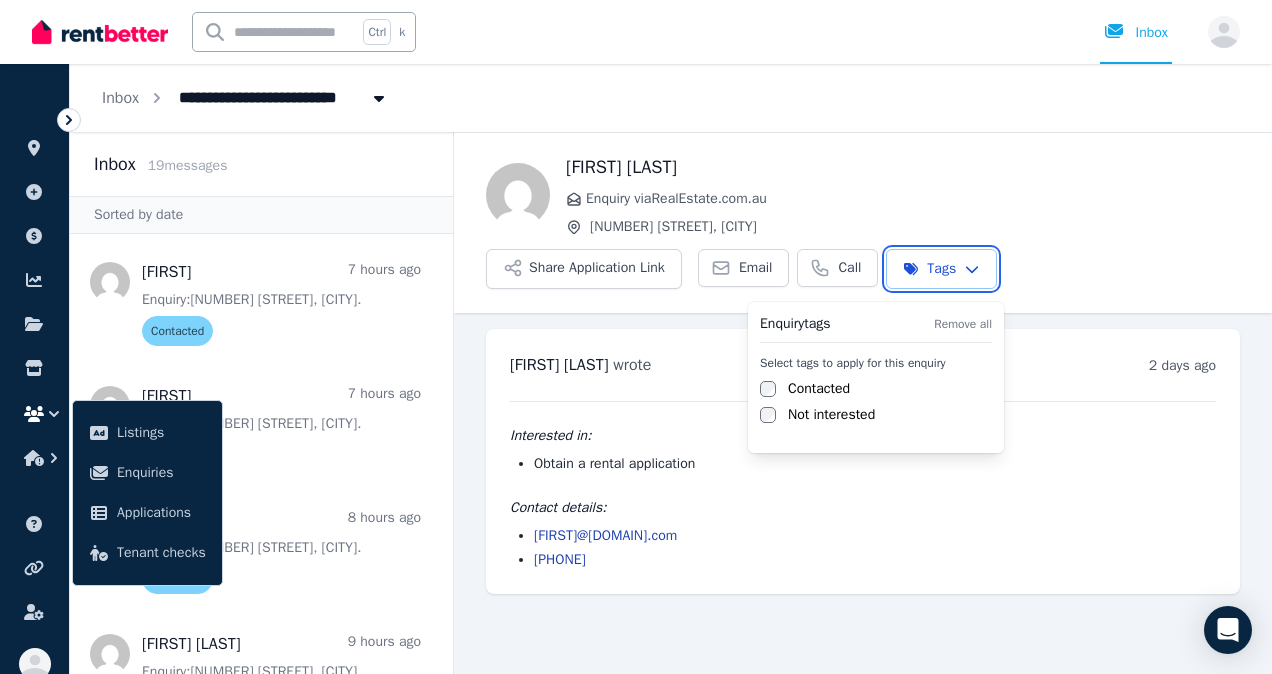 click on "**********" at bounding box center (636, 337) 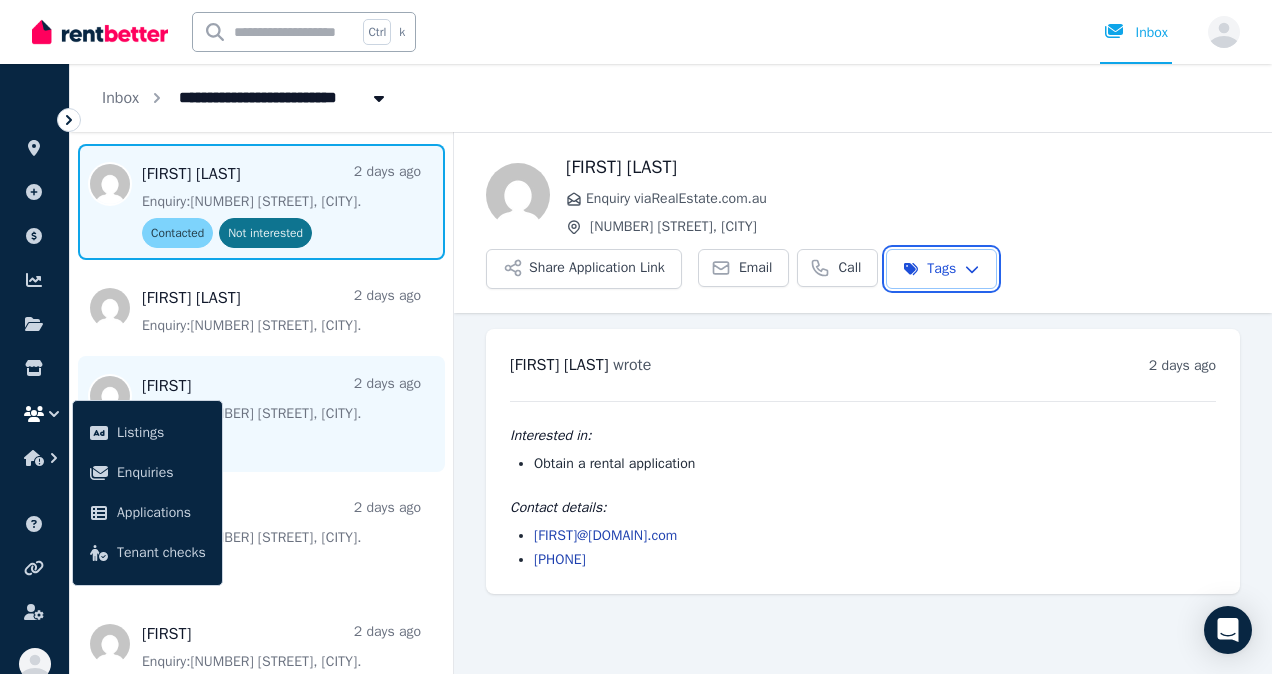 scroll, scrollTop: 1092, scrollLeft: 0, axis: vertical 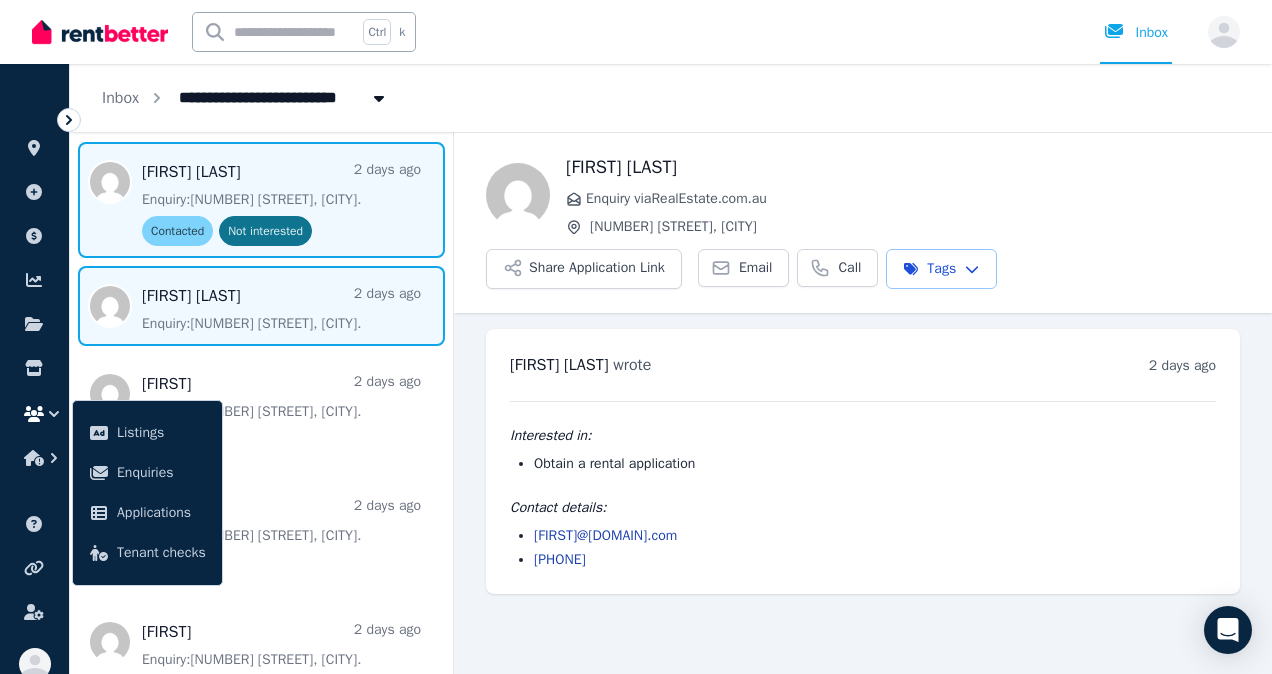 click at bounding box center (261, 306) 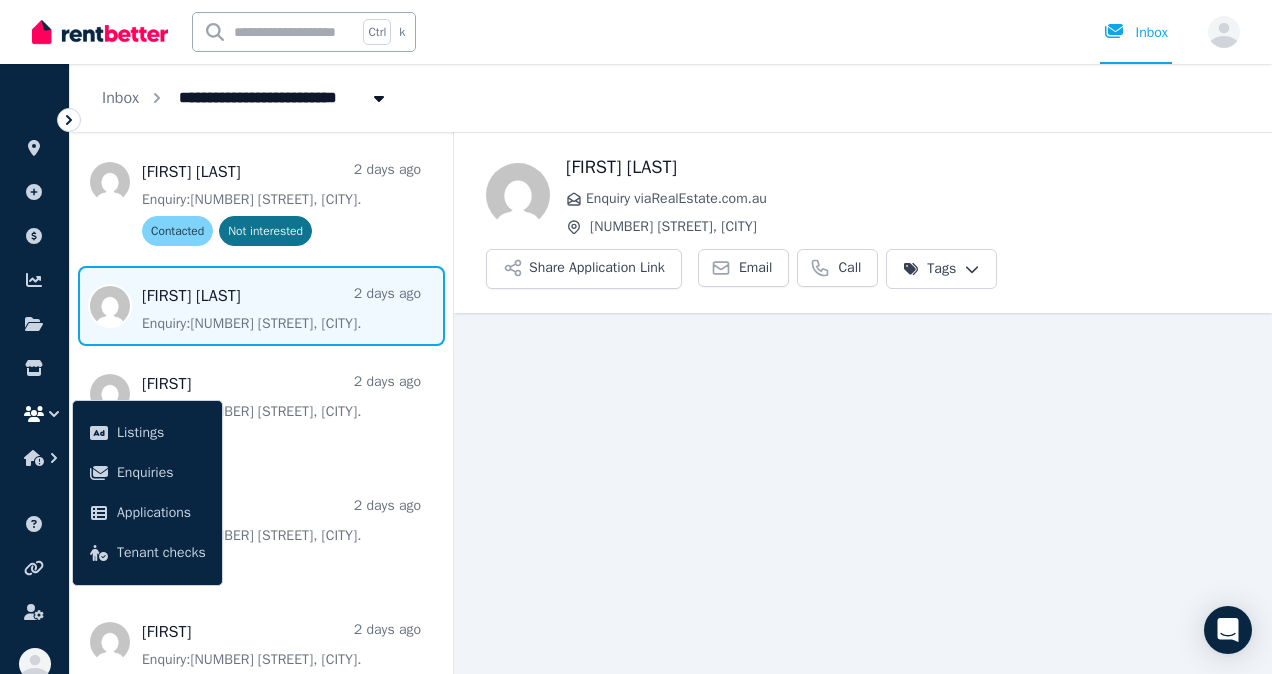 click on "**********" at bounding box center (636, 337) 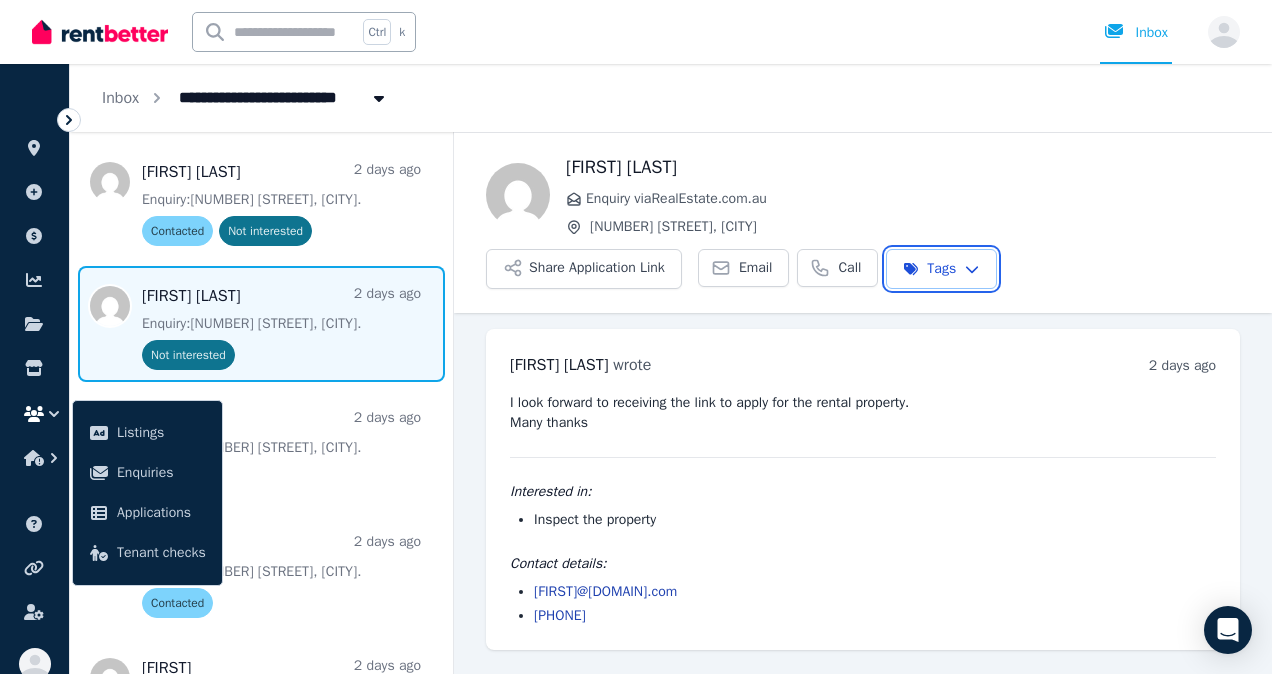 click on "**********" at bounding box center (636, 337) 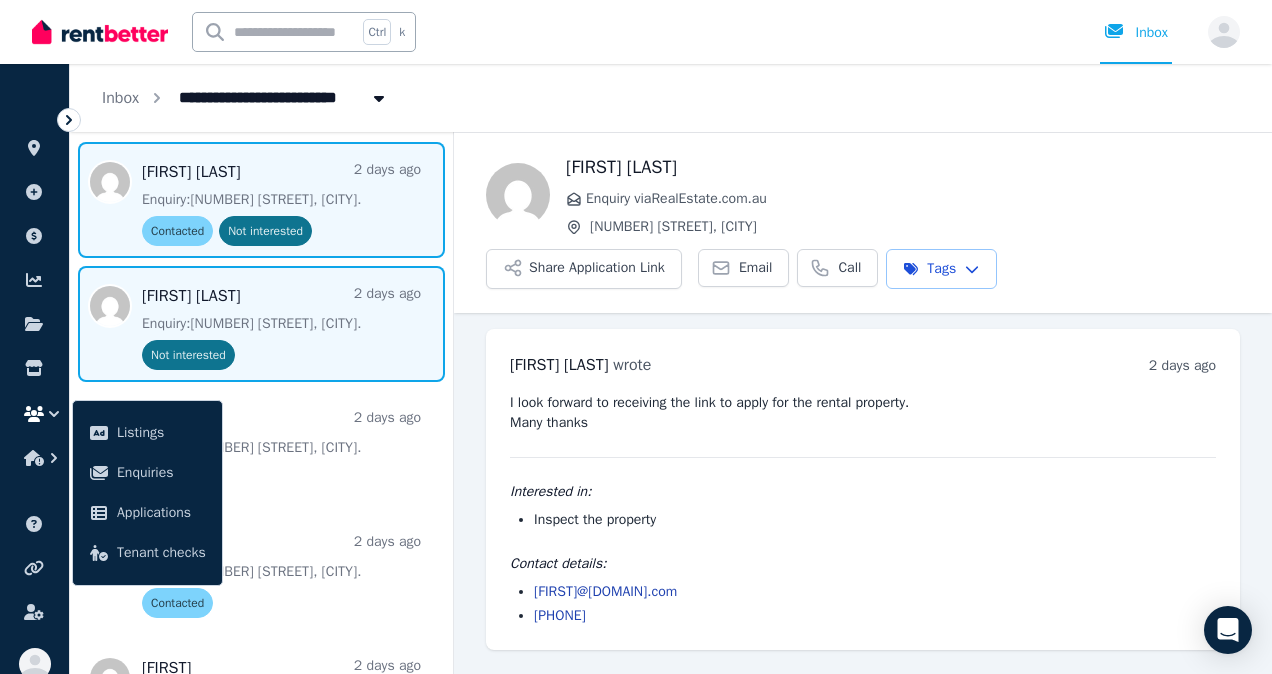 click at bounding box center (261, 200) 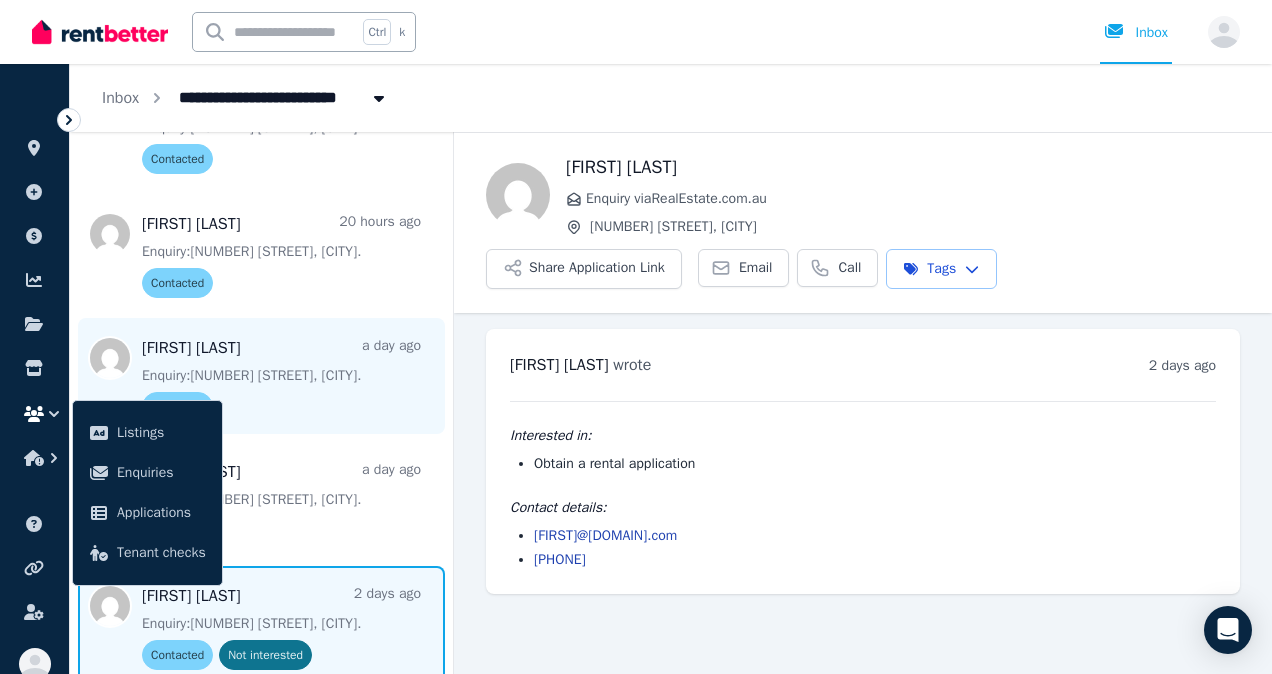scroll, scrollTop: 667, scrollLeft: 0, axis: vertical 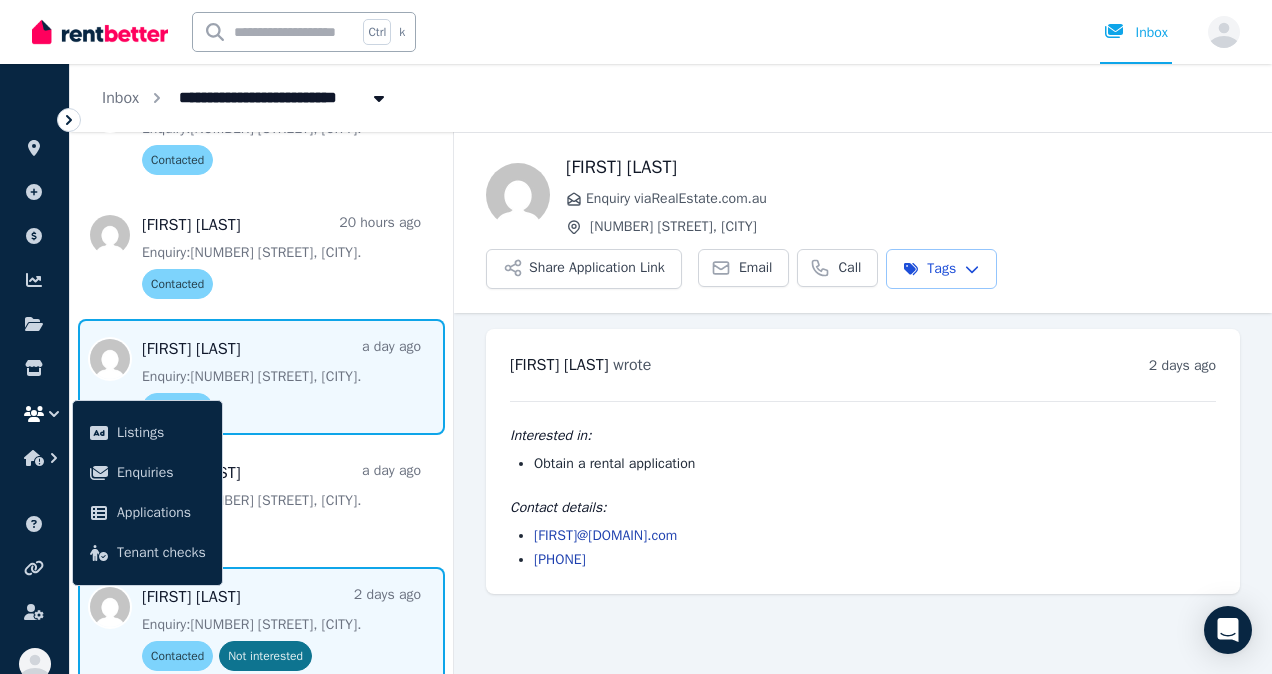 click at bounding box center [261, 377] 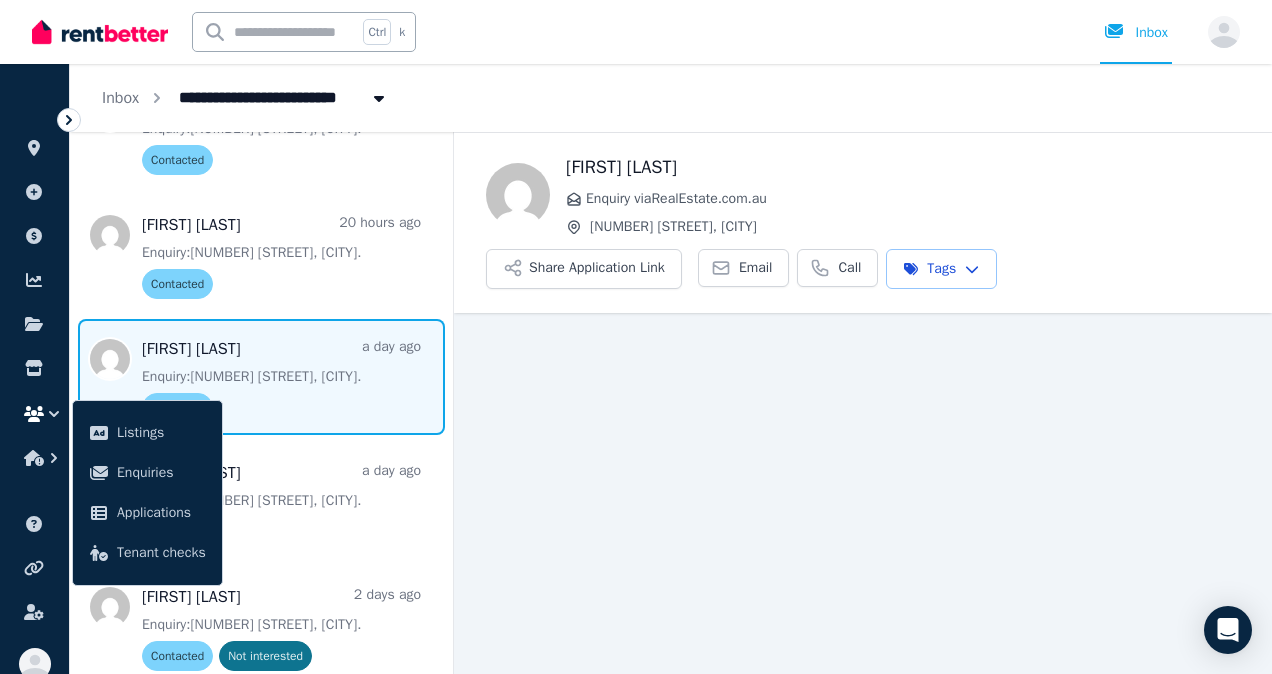 click on "**********" at bounding box center (636, 337) 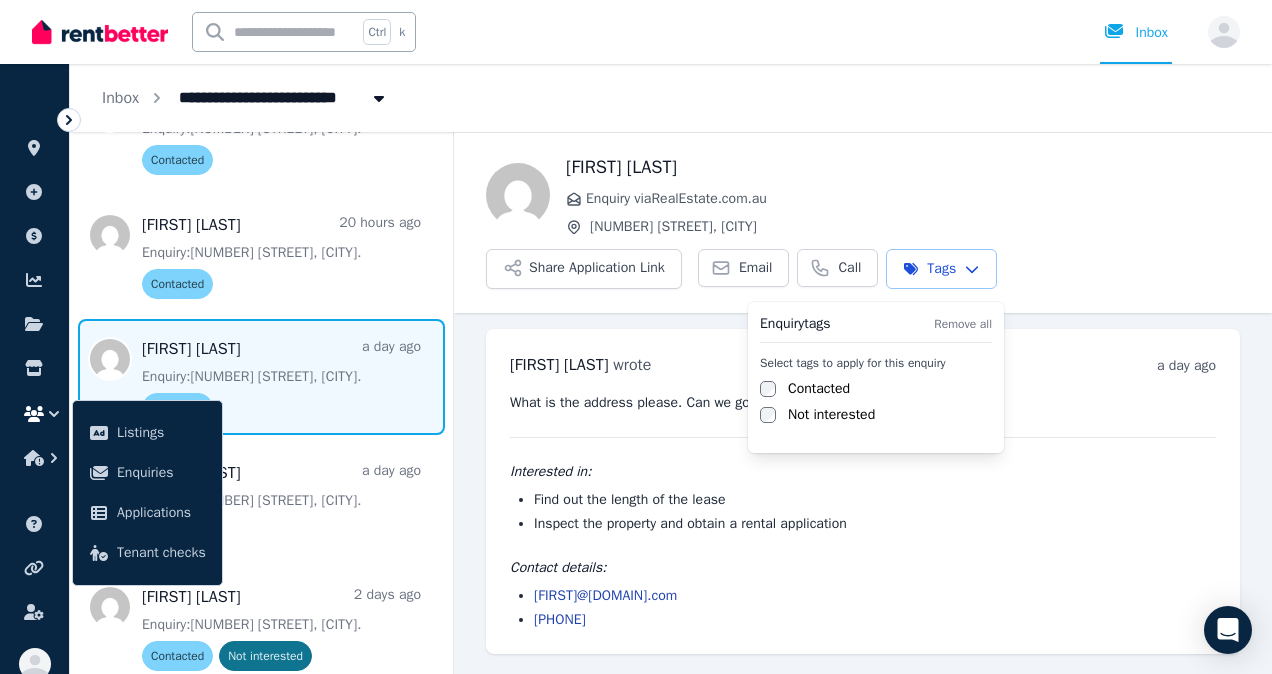 click at bounding box center (768, 415) 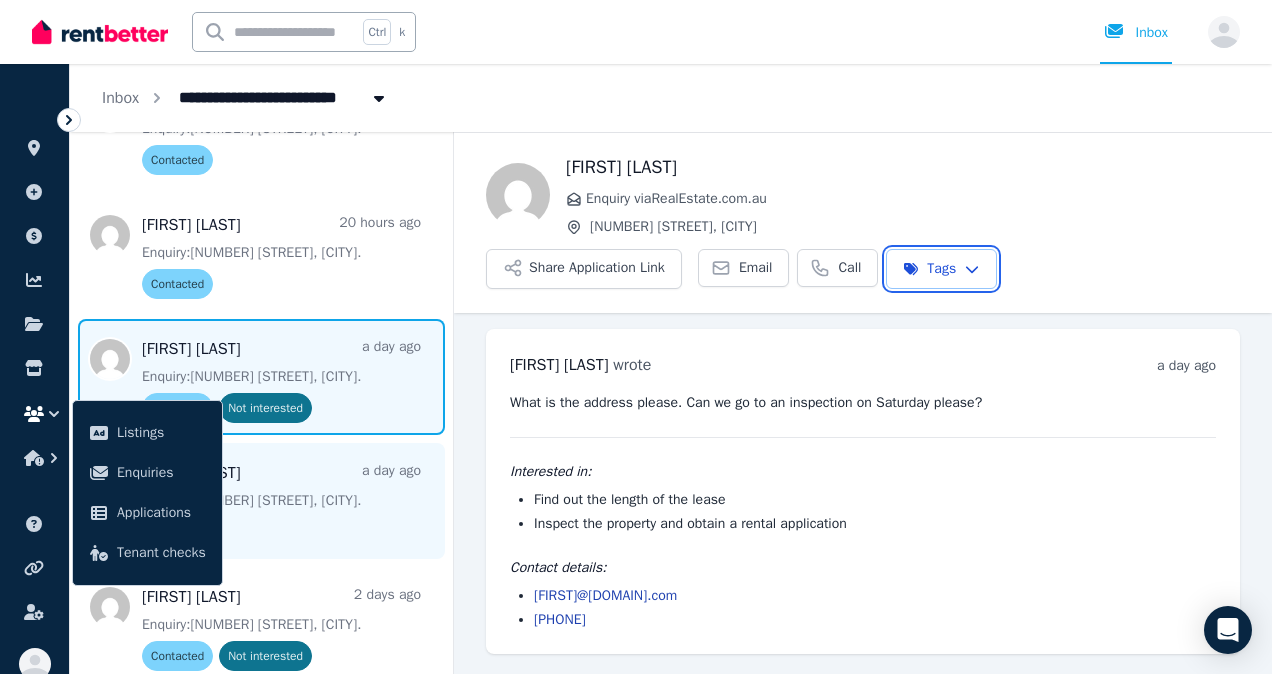 click on "**********" at bounding box center (636, 337) 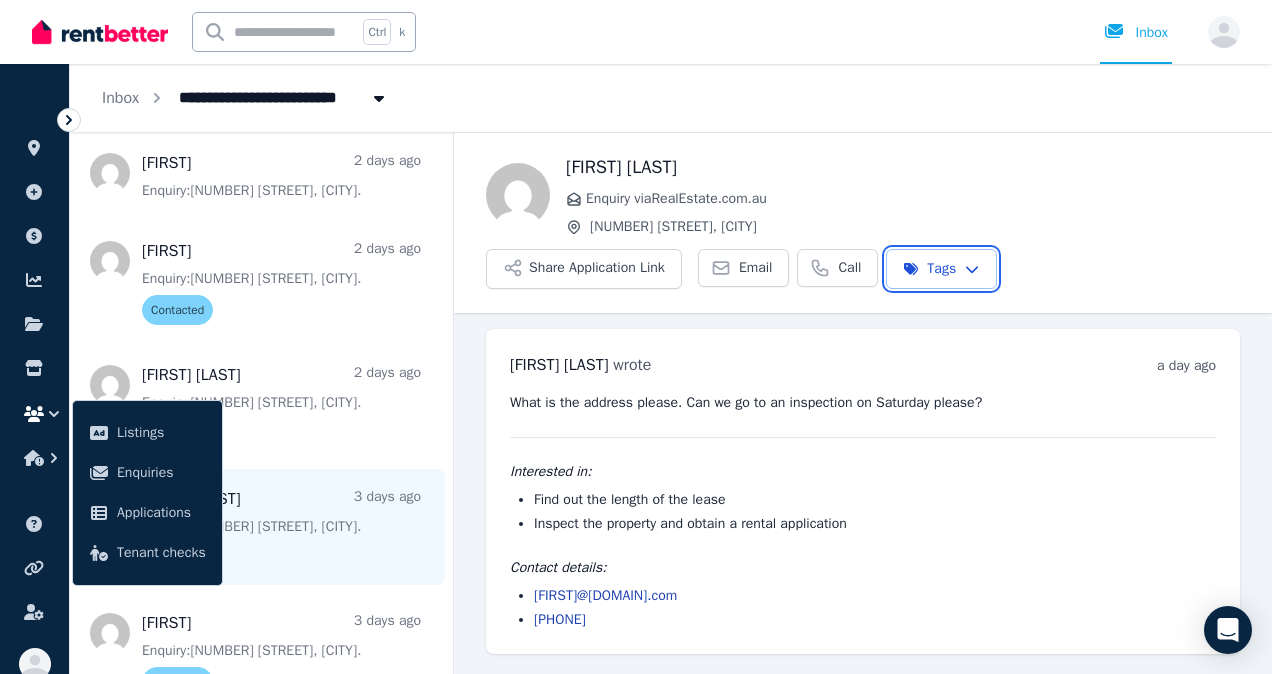 scroll, scrollTop: 1888, scrollLeft: 0, axis: vertical 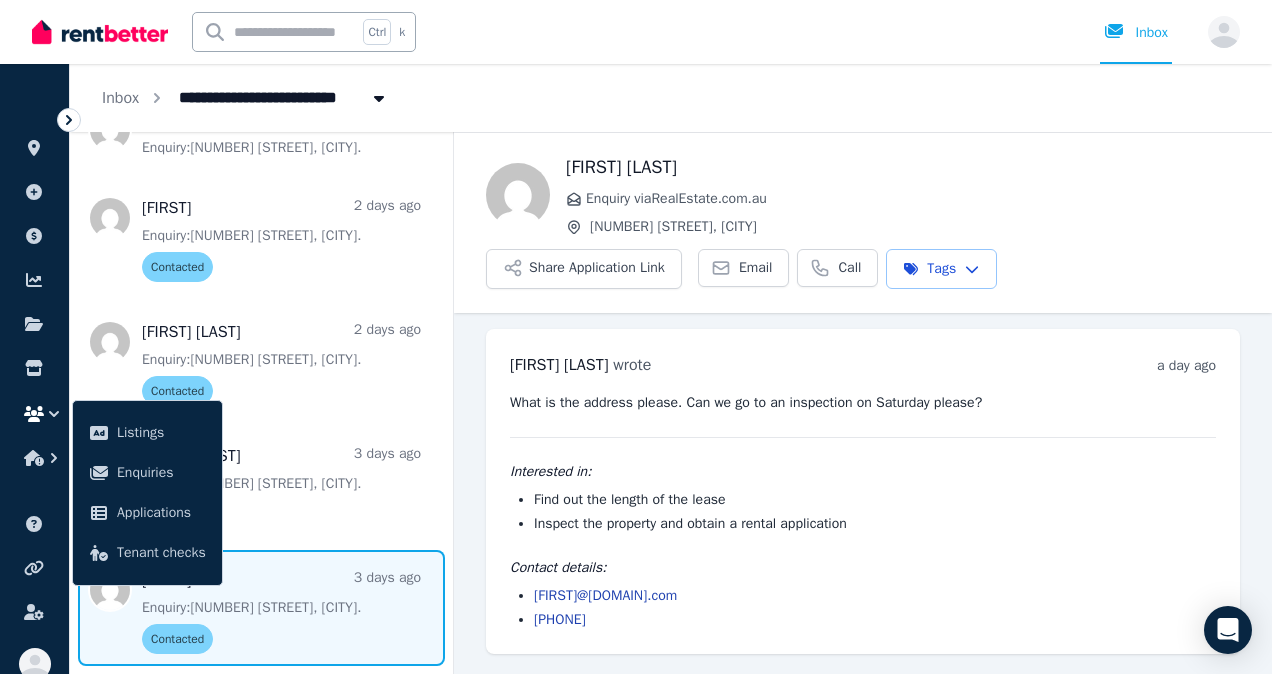 click at bounding box center (261, 608) 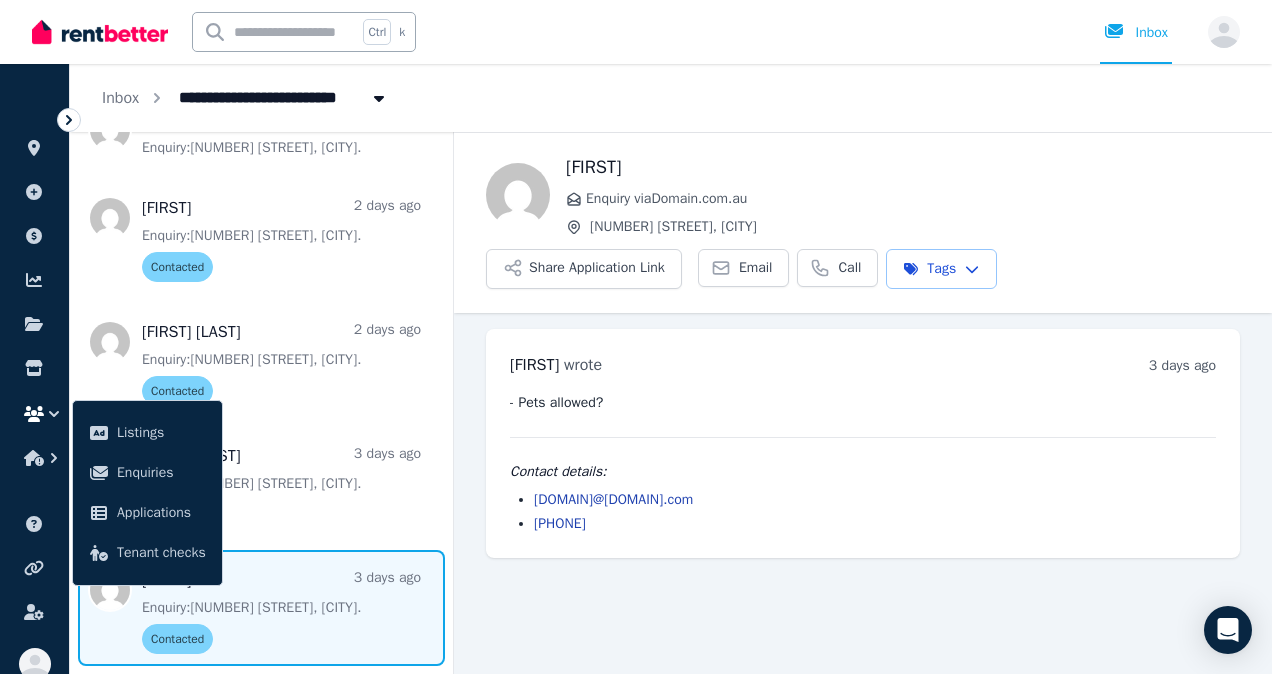 click on "**********" at bounding box center (636, 337) 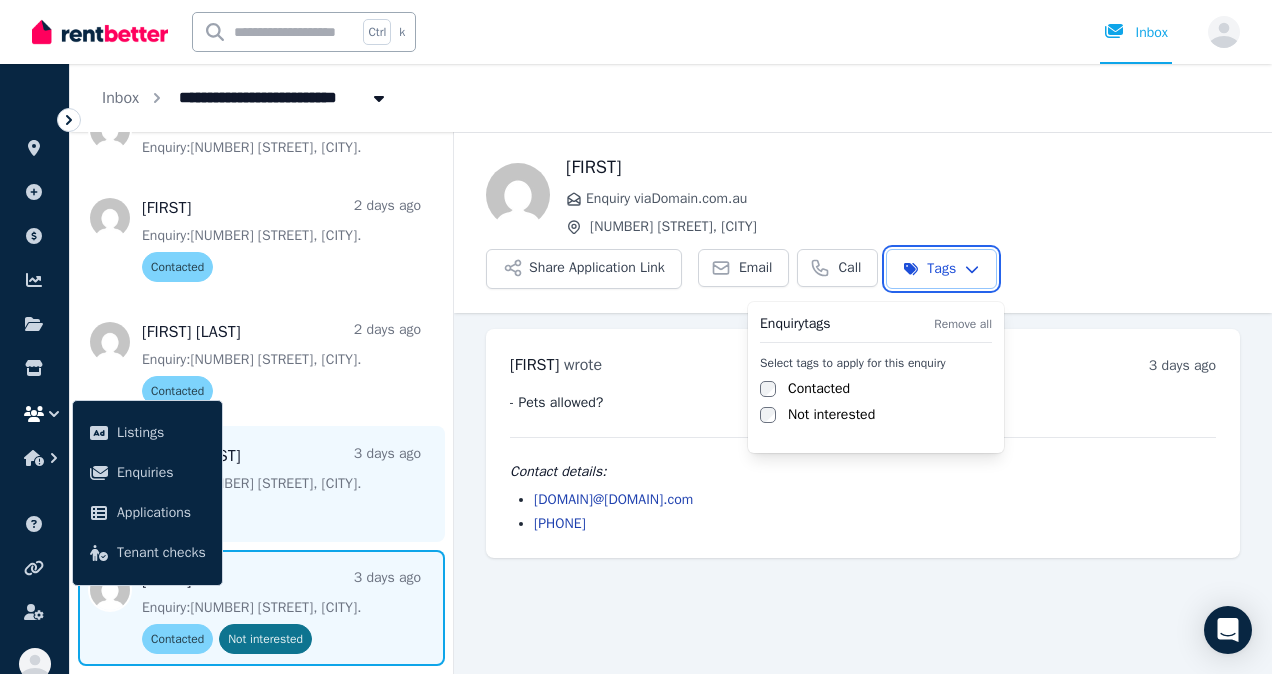 click on "**********" at bounding box center [636, 337] 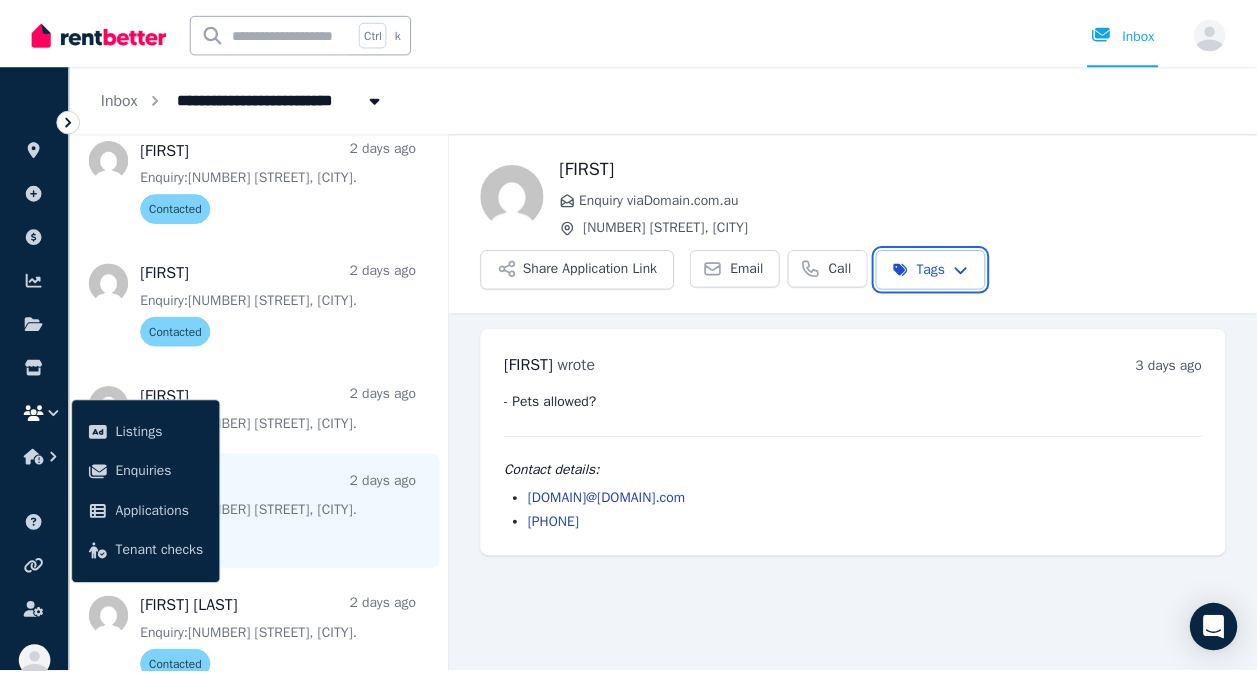 scroll, scrollTop: 1610, scrollLeft: 0, axis: vertical 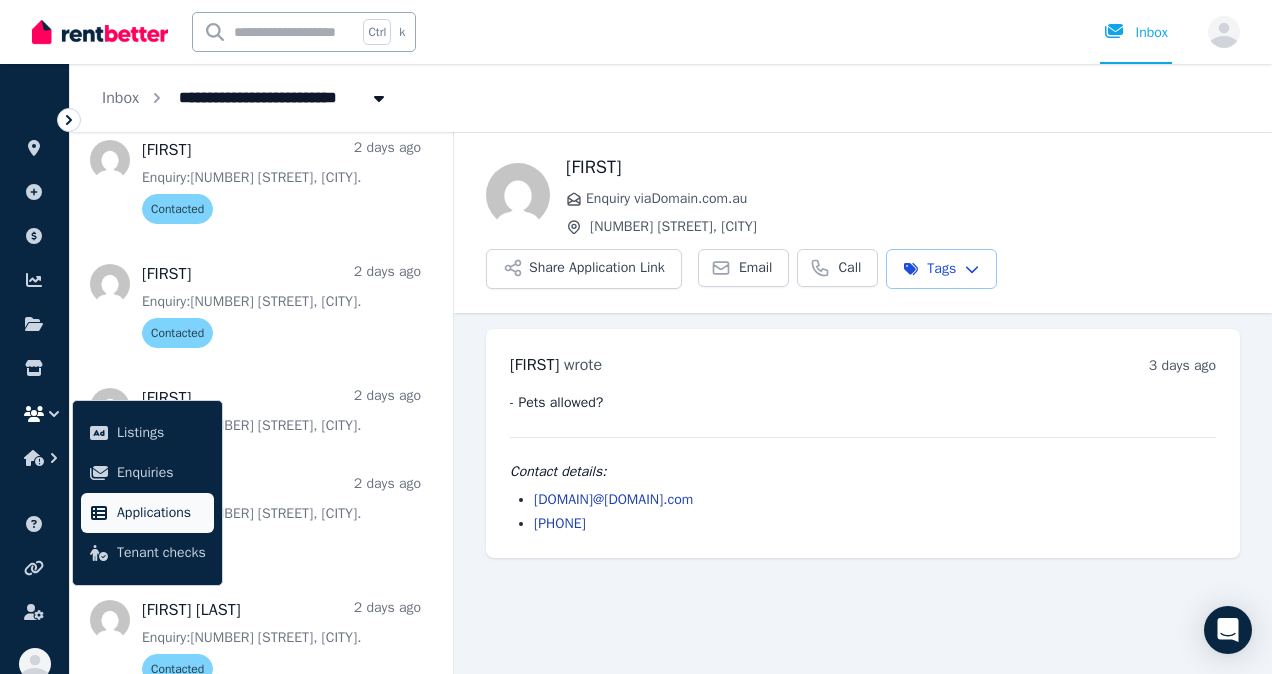 click on "Applications" at bounding box center (147, 513) 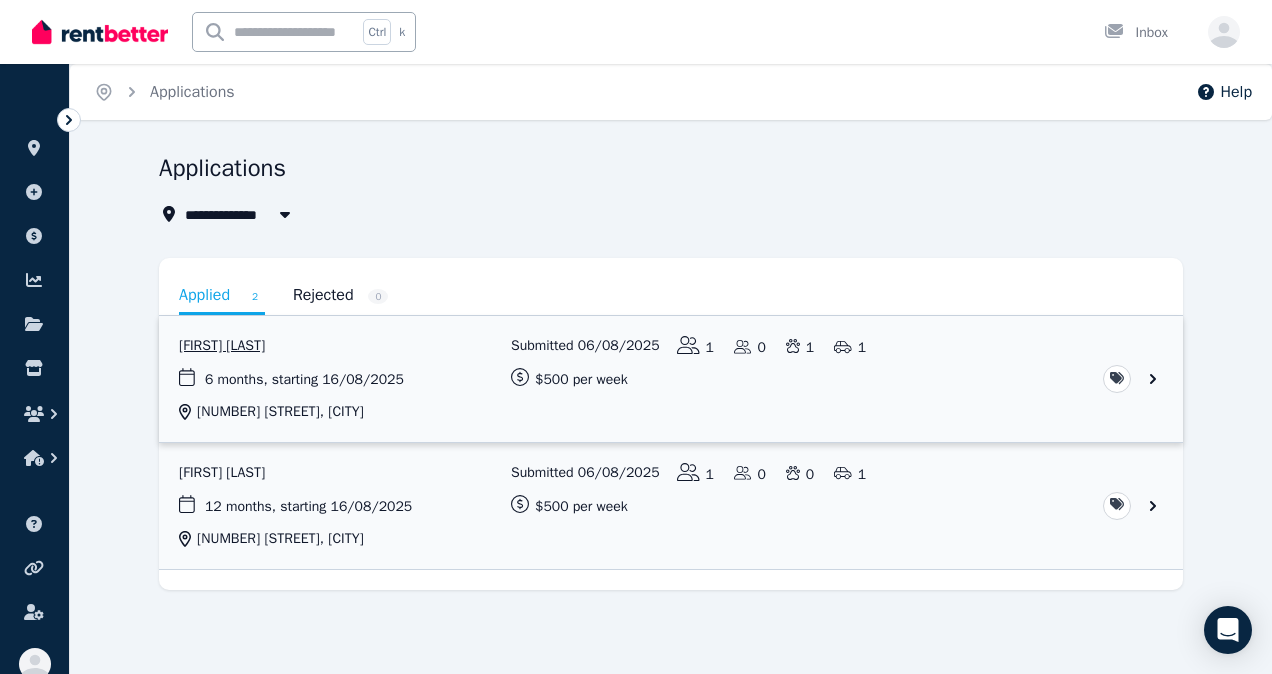 click at bounding box center (671, 379) 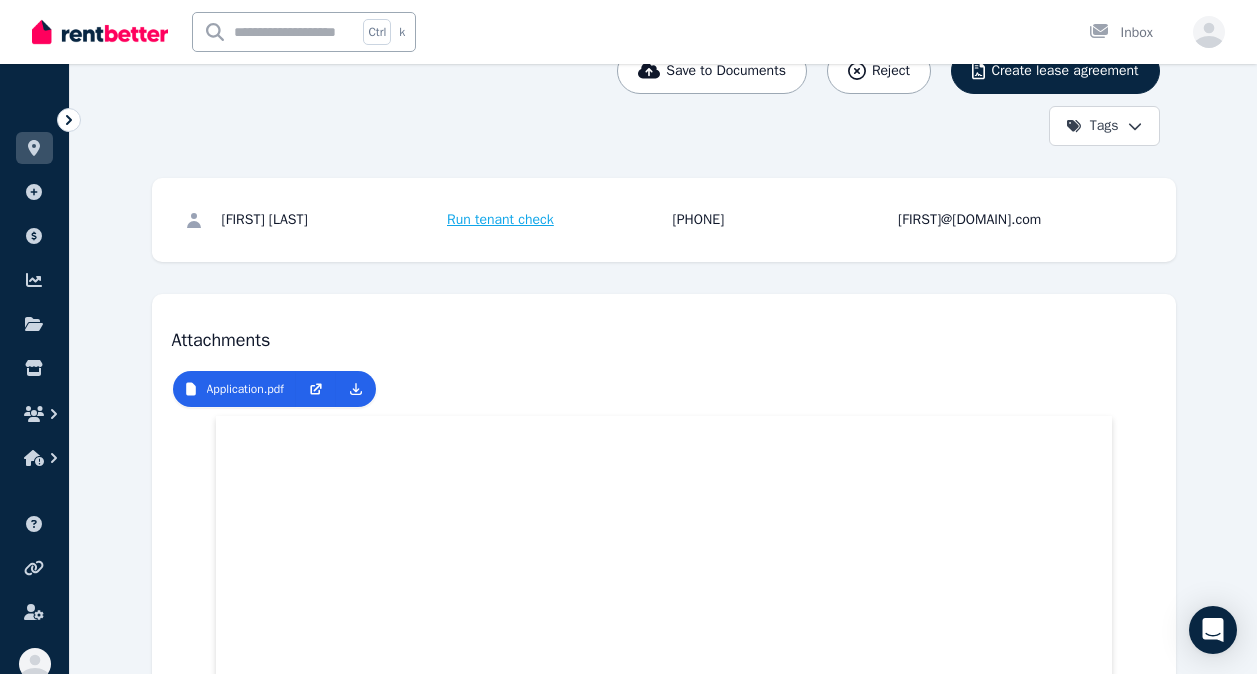scroll, scrollTop: 0, scrollLeft: 0, axis: both 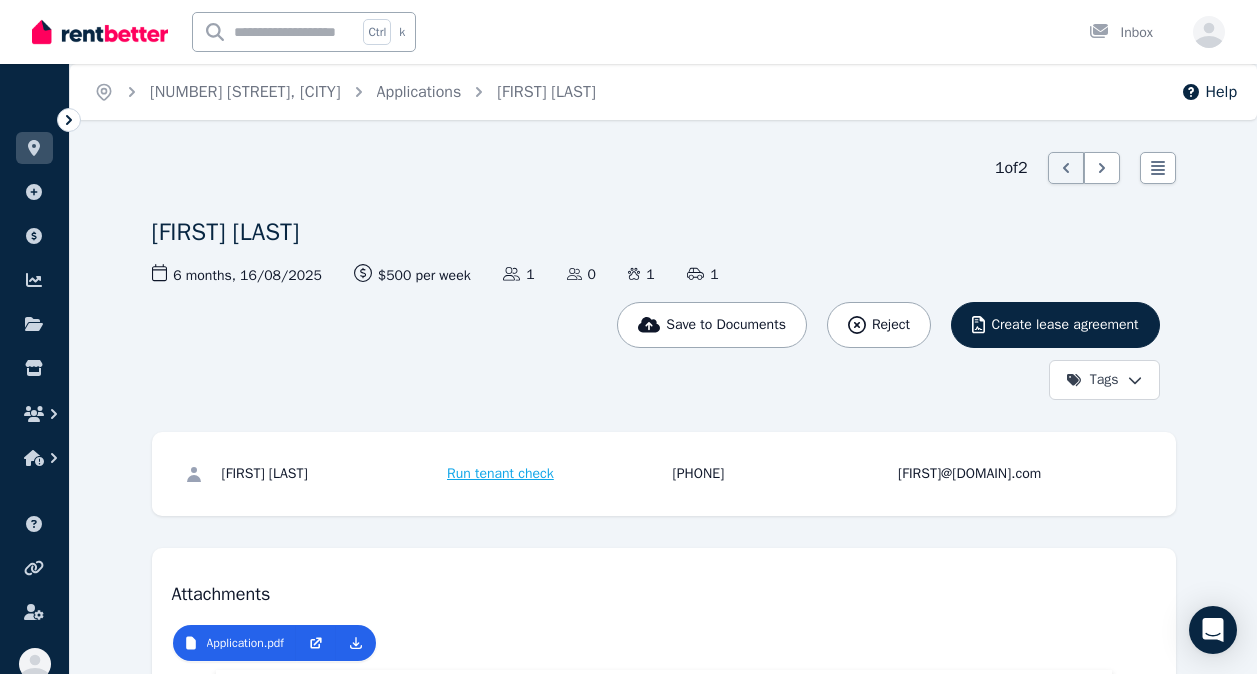 drag, startPoint x: 752, startPoint y: 462, endPoint x: 671, endPoint y: 470, distance: 81.394104 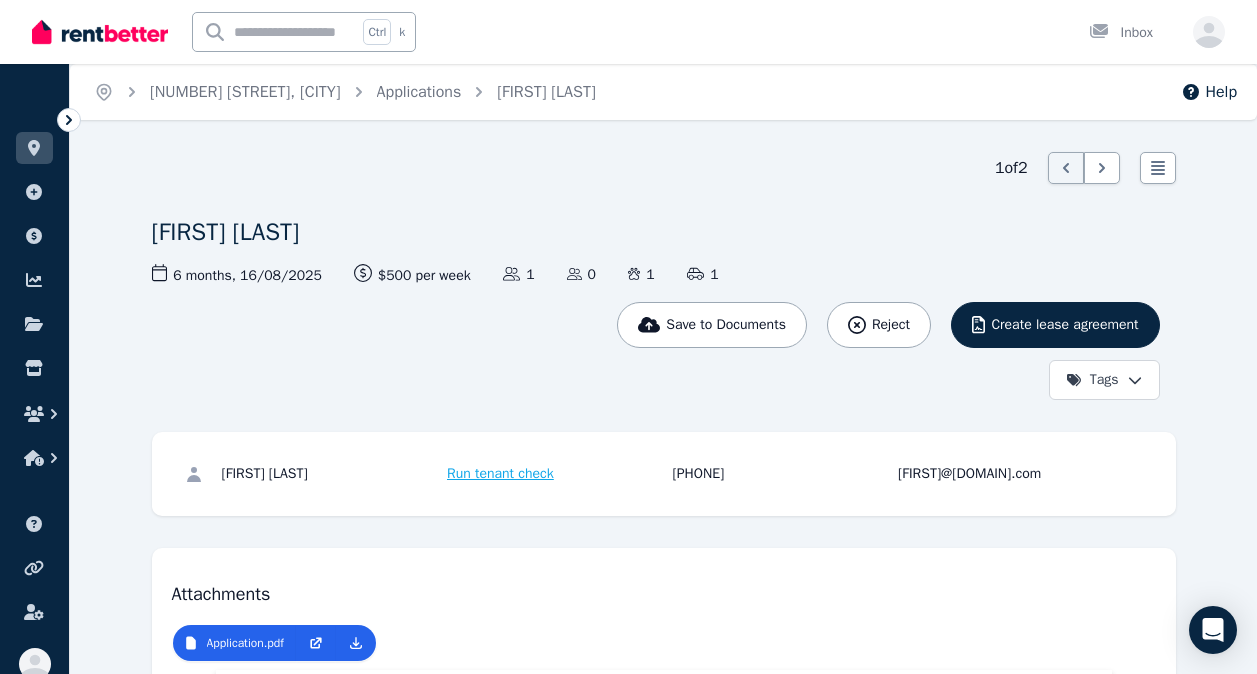click on "[FIRST] [LAST] Run tenant check [PHONE] [FIRST]@[DOMAIN].com" at bounding box center [670, 474] 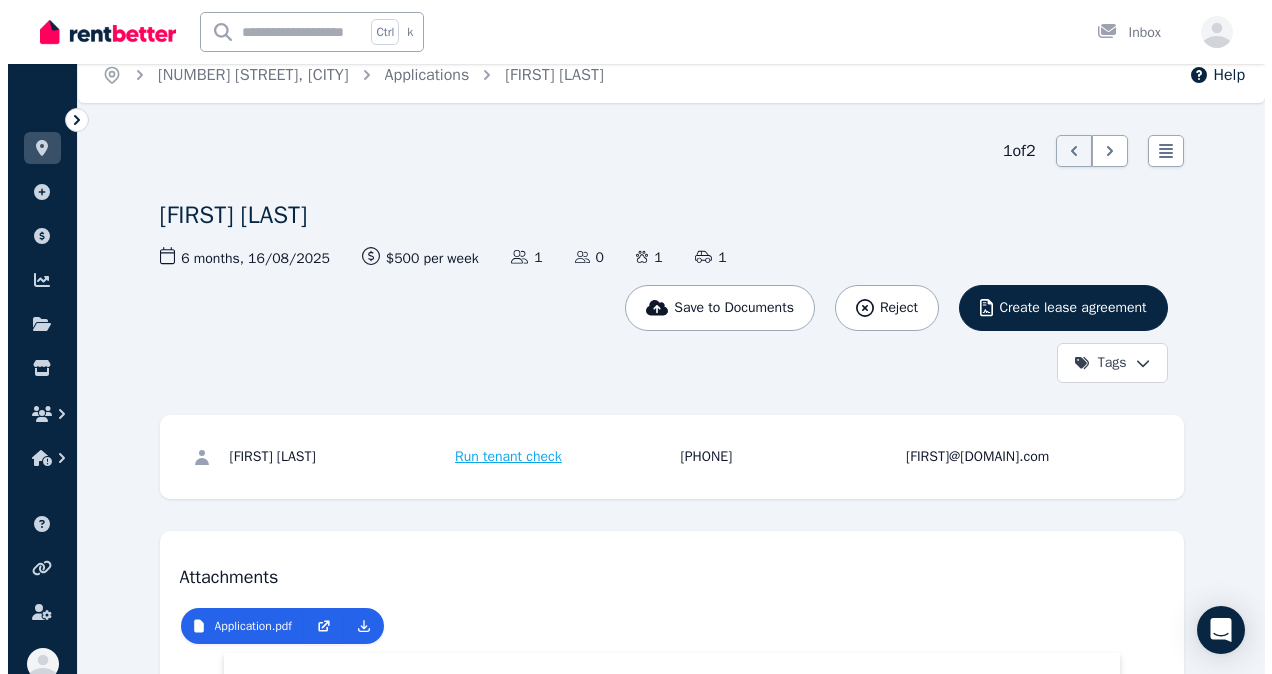 scroll, scrollTop: 0, scrollLeft: 0, axis: both 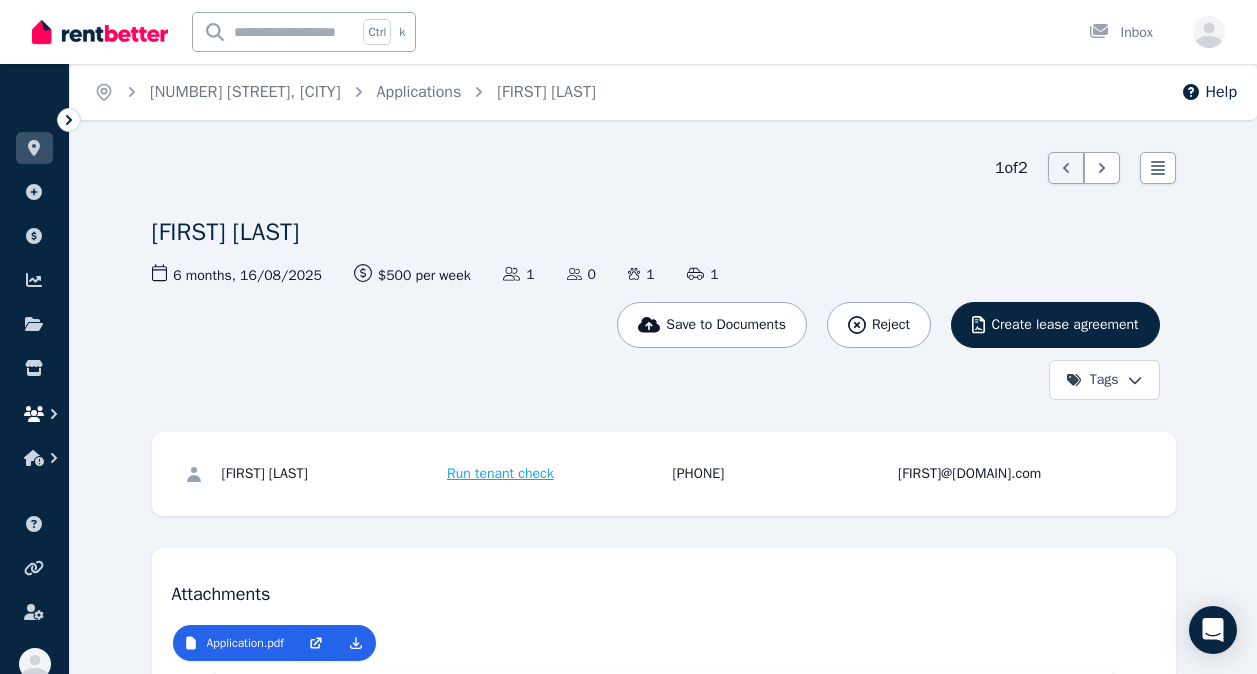 click 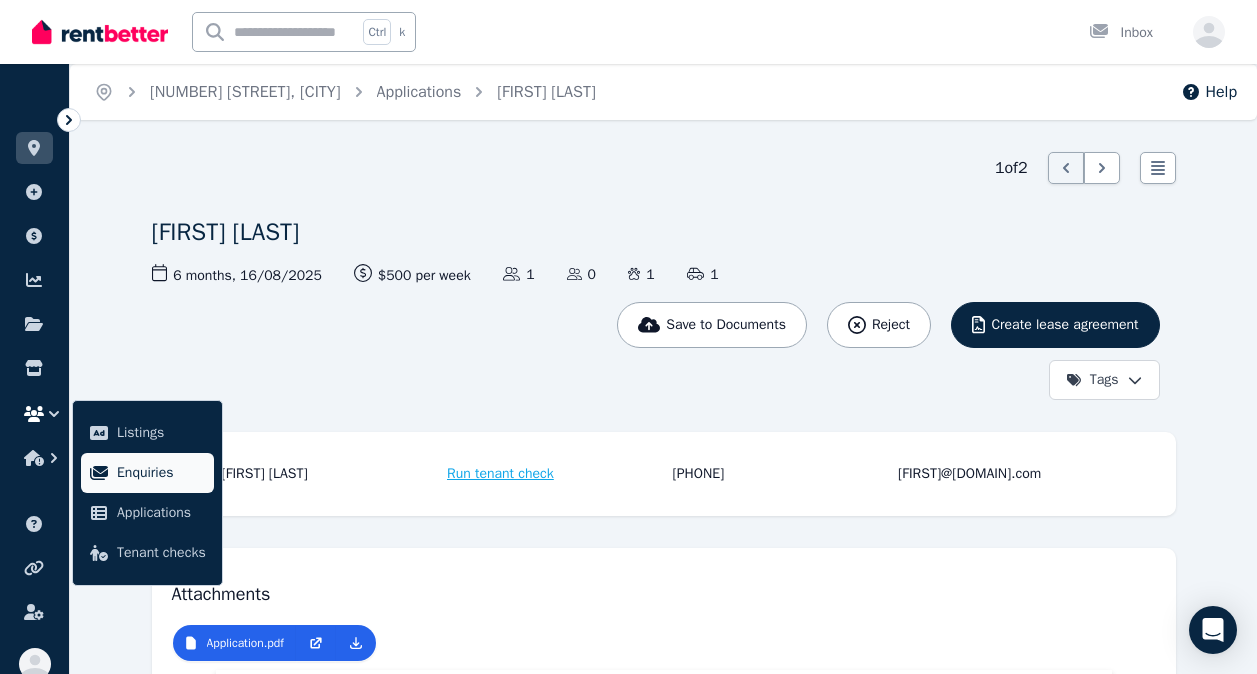 click on "Enquiries" at bounding box center [161, 473] 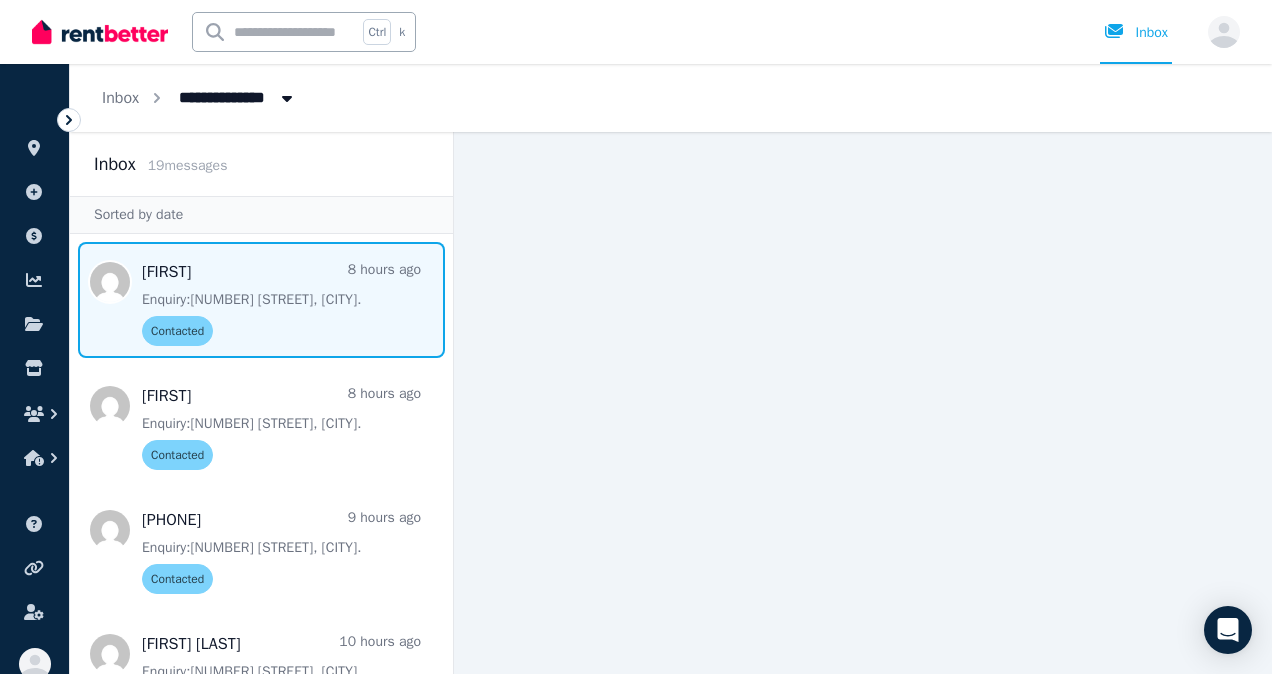 click at bounding box center (261, 300) 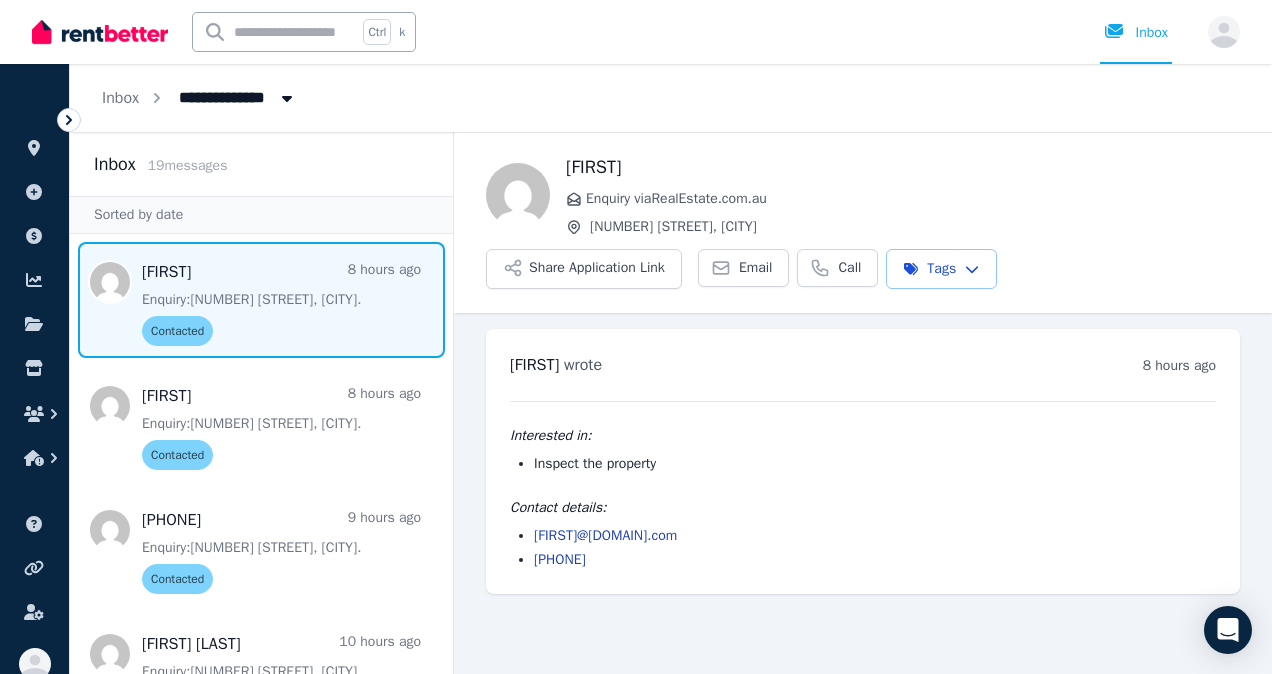 drag, startPoint x: 636, startPoint y: 559, endPoint x: 534, endPoint y: 569, distance: 102.48902 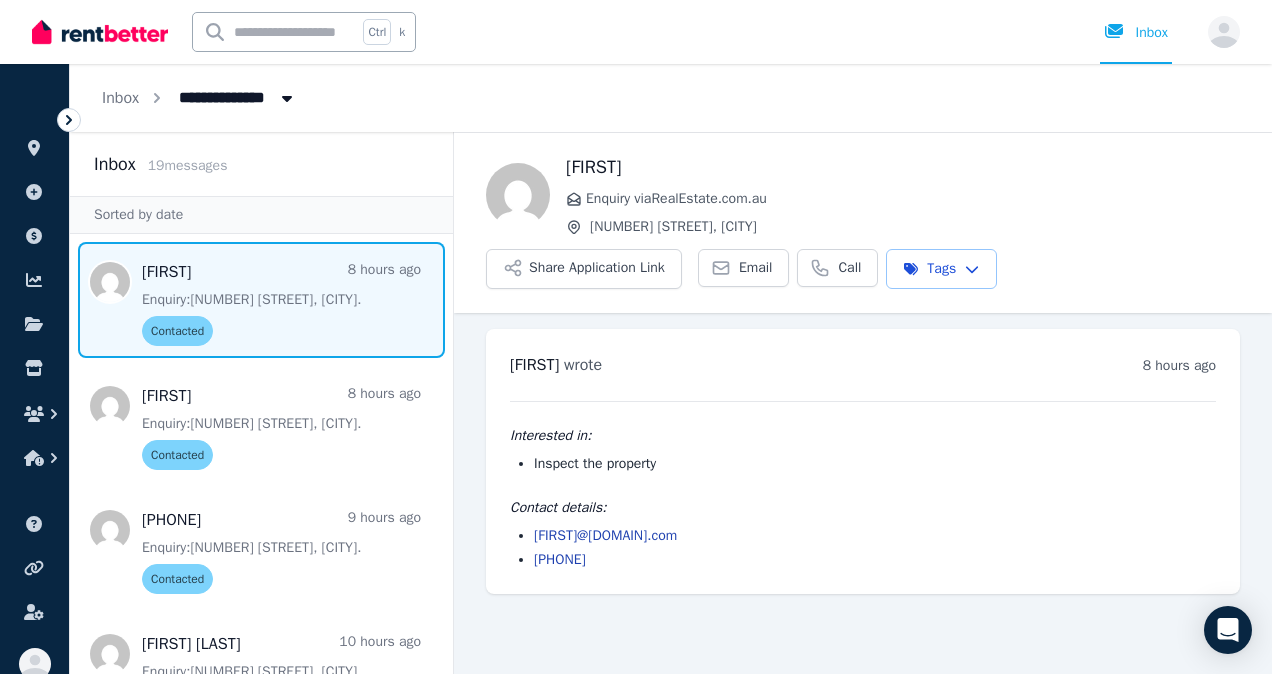 click on "[PHONE]" at bounding box center (875, 560) 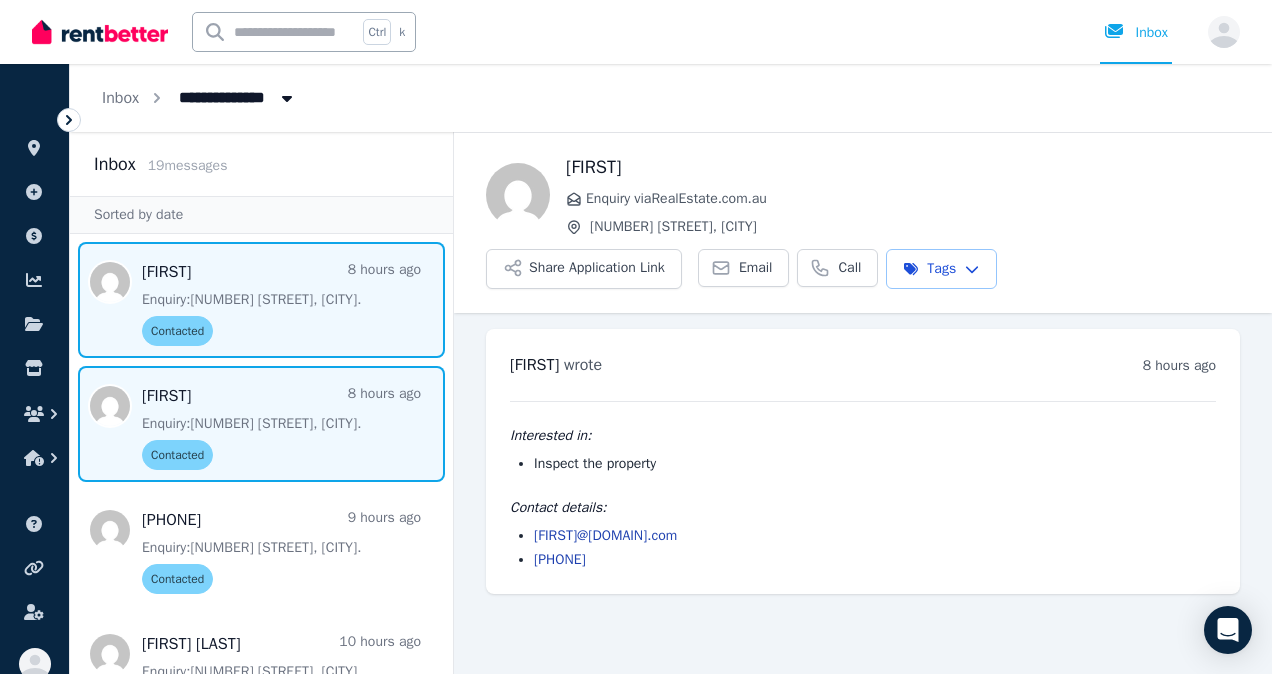 click at bounding box center (261, 424) 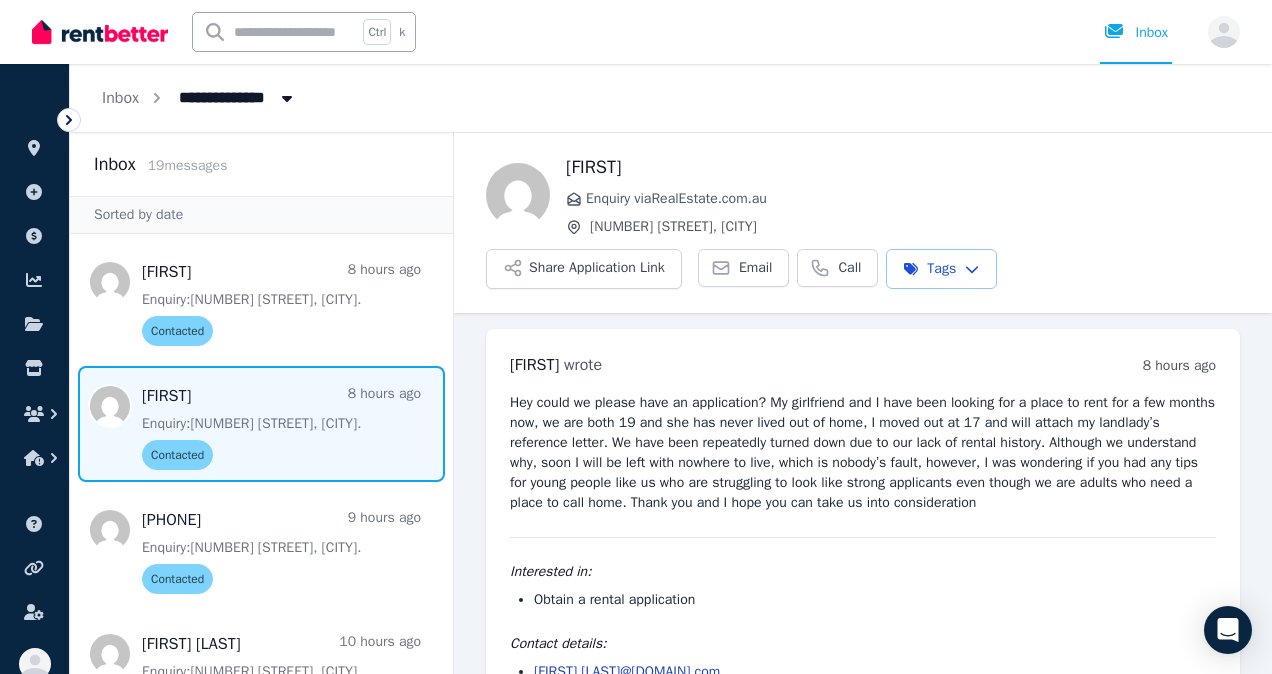 click on "Back [FIRST] Enquiry via  RealEstate.com.au [NUMBER] [STREET], [CITY] Share Application Link Email Call Tags [FIRST]   wrote [HOURS] ago [TIME] on [DAY], [DAY] [MONTH] [YEAR] Hey could we please have an application? My girlfriend and I have been looking for a place to rent for a few months now, we are both 19 and she has never lived out of home, I moved out at 17 and will attach my landlady’s reference letter. We have been repeatedly turned down due to our lack of rental history. Although we understand why, soon I will be left with nowhere to live, which is nobody’s fault, however, I was wondering if you had any tips for young people like us who are struggling to look like strong applicants even though we are adults who need a place to call home. Thank you and I hope you can take us into consideration Interested in: Obtain a rental application Contact details: [EMAIL] [PHONE]" at bounding box center [863, 403] 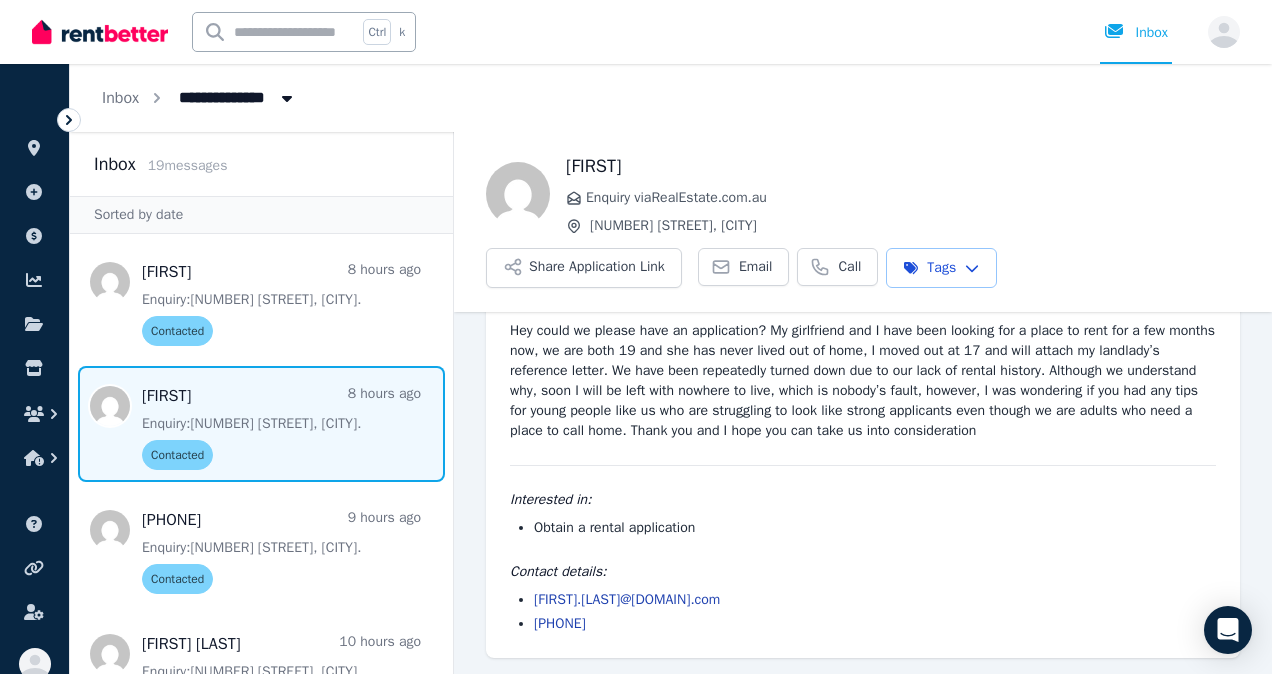 drag, startPoint x: 626, startPoint y: 624, endPoint x: 537, endPoint y: 621, distance: 89.050545 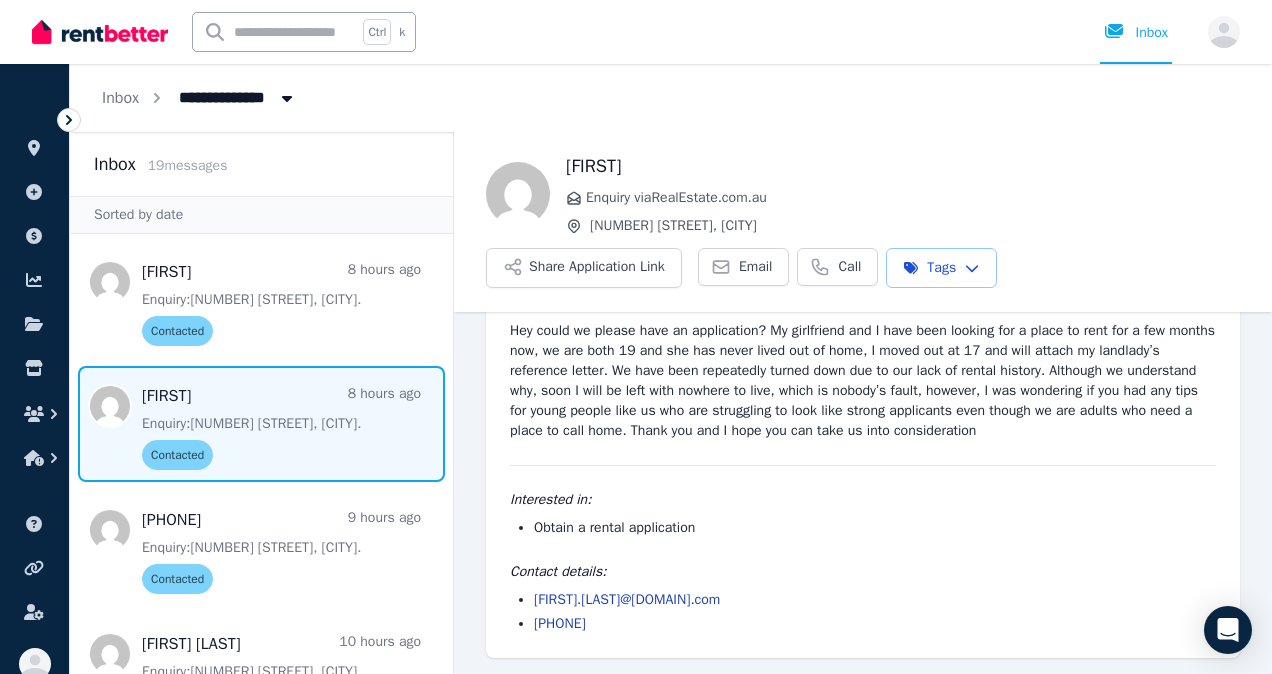 click on "[PHONE]" at bounding box center (875, 624) 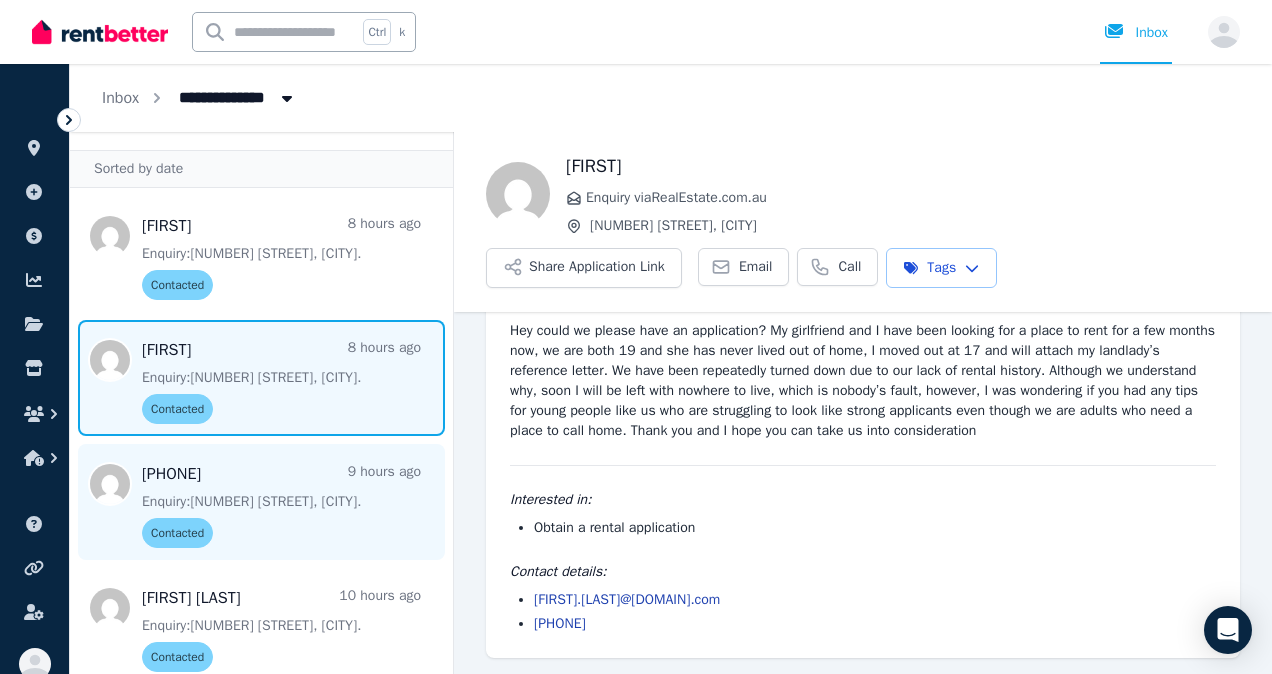 scroll, scrollTop: 49, scrollLeft: 0, axis: vertical 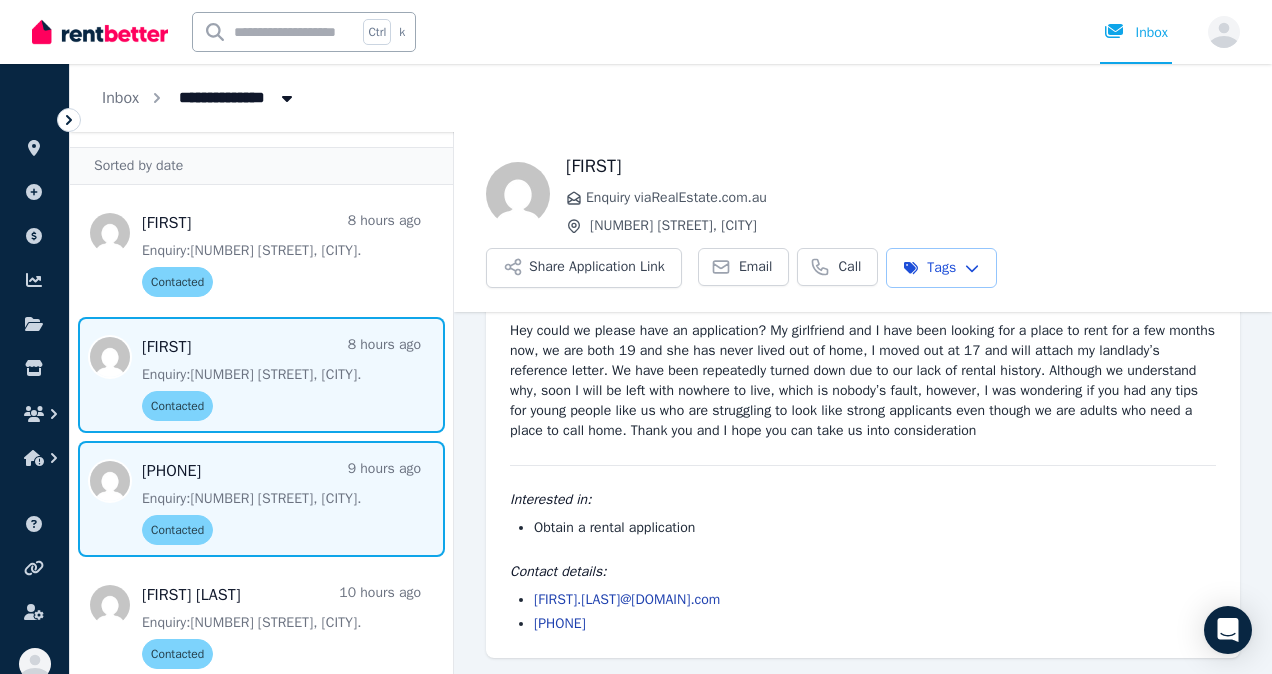 click at bounding box center (261, 499) 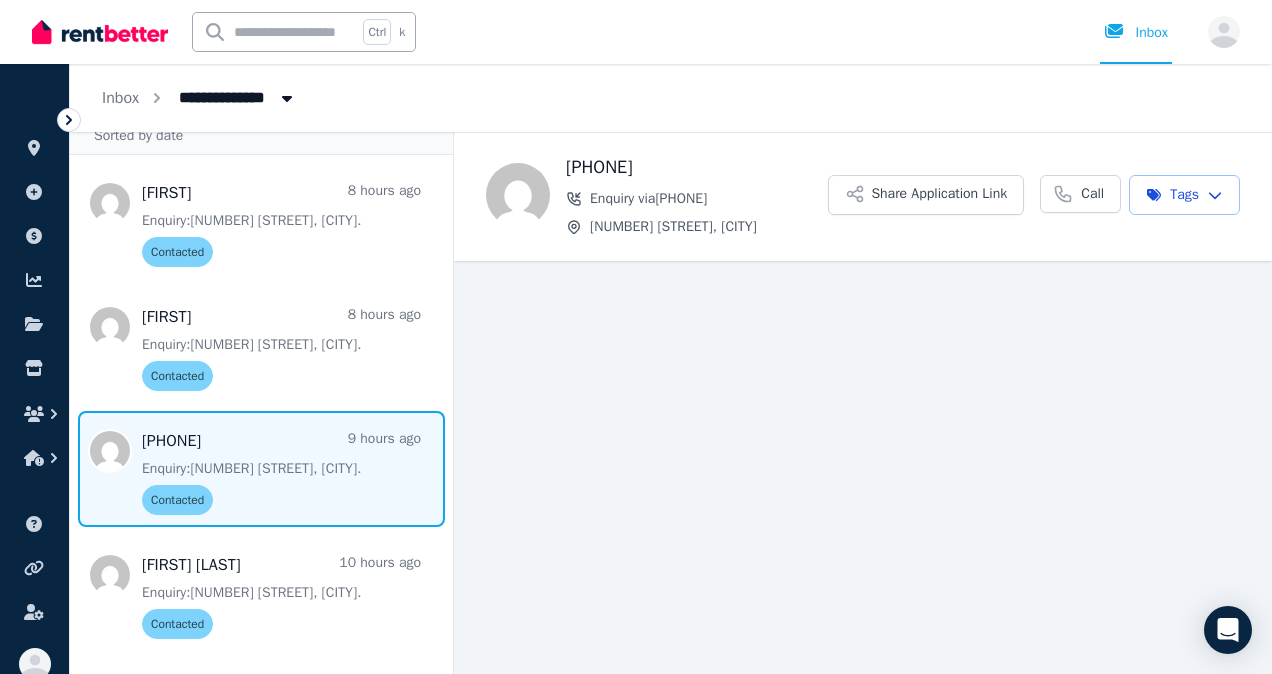 scroll, scrollTop: 82, scrollLeft: 0, axis: vertical 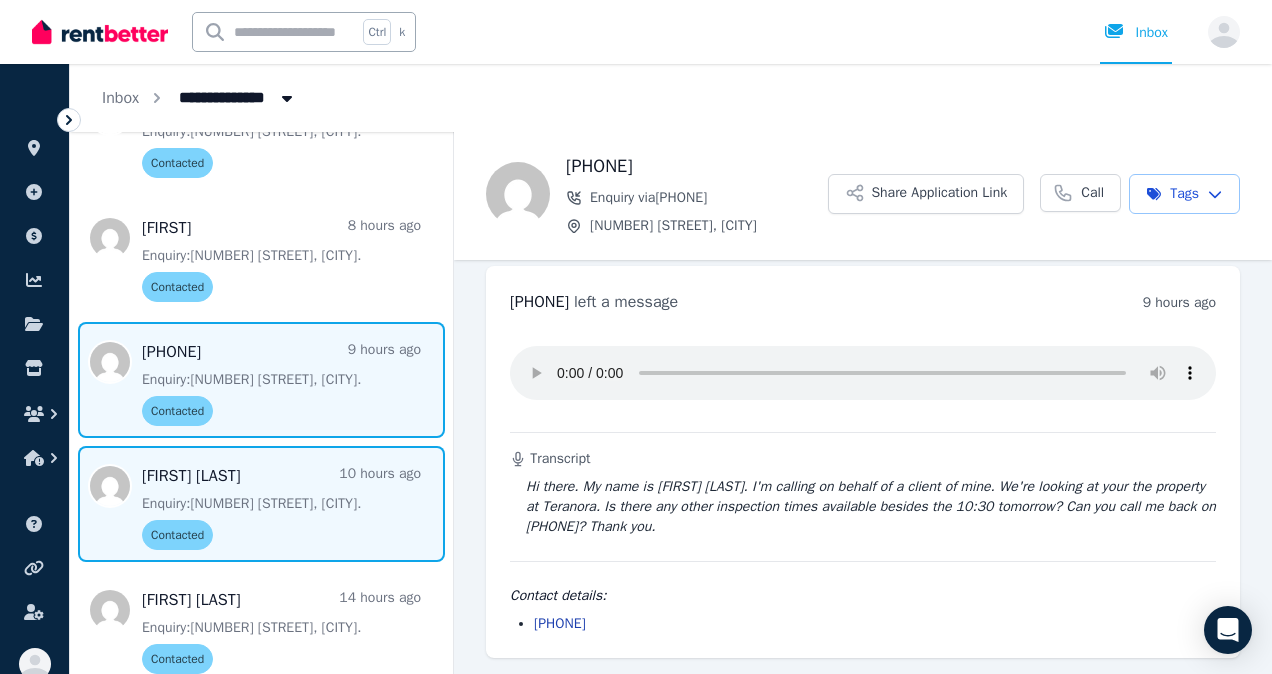 click at bounding box center (261, 504) 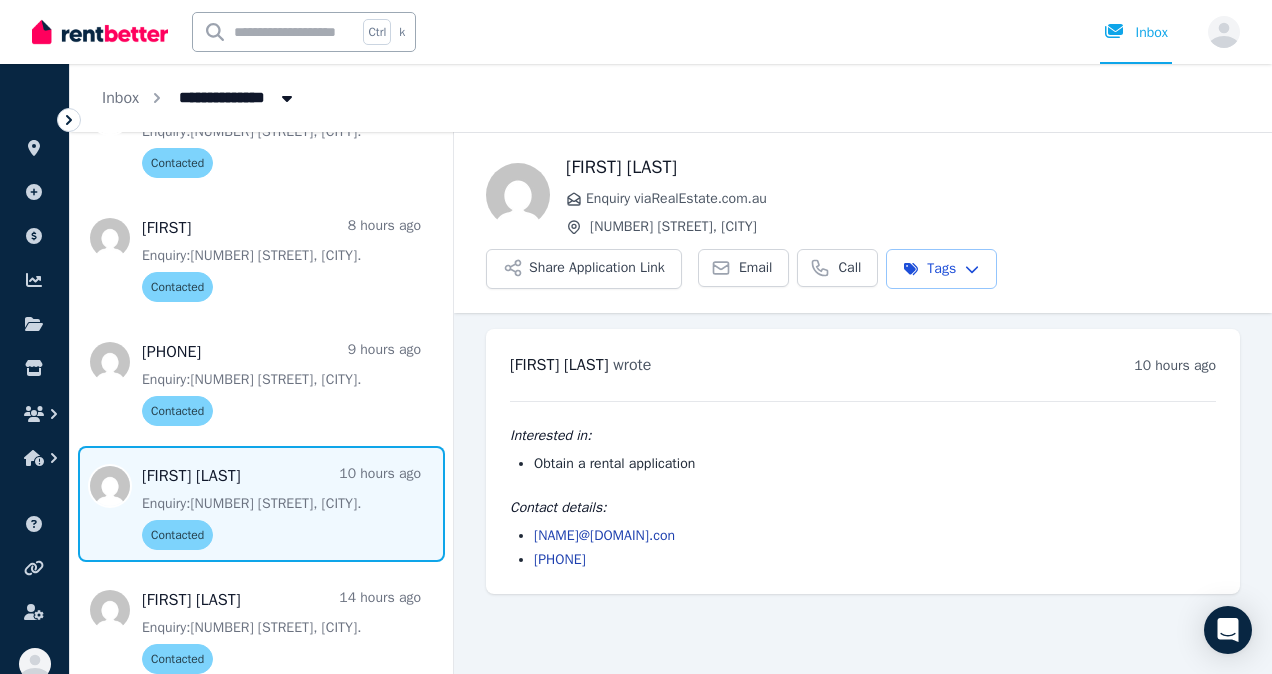 drag, startPoint x: 629, startPoint y: 561, endPoint x: 534, endPoint y: 556, distance: 95.131485 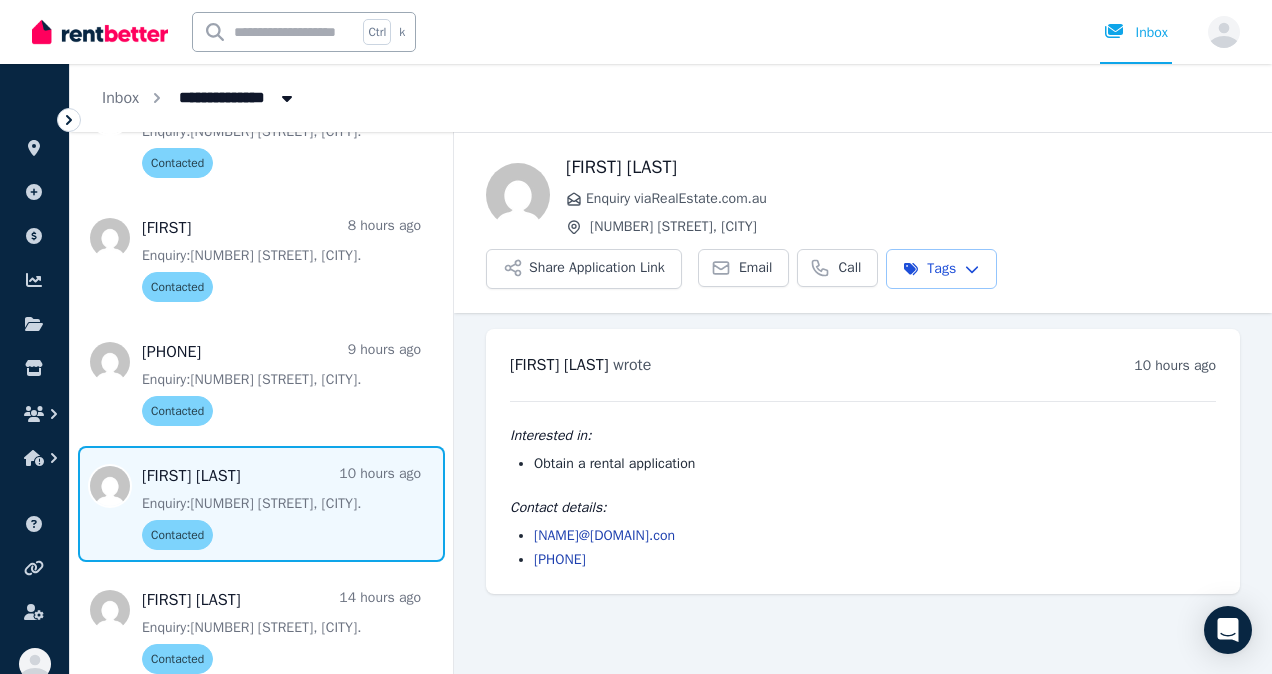 click on "[PHONE]" at bounding box center (875, 560) 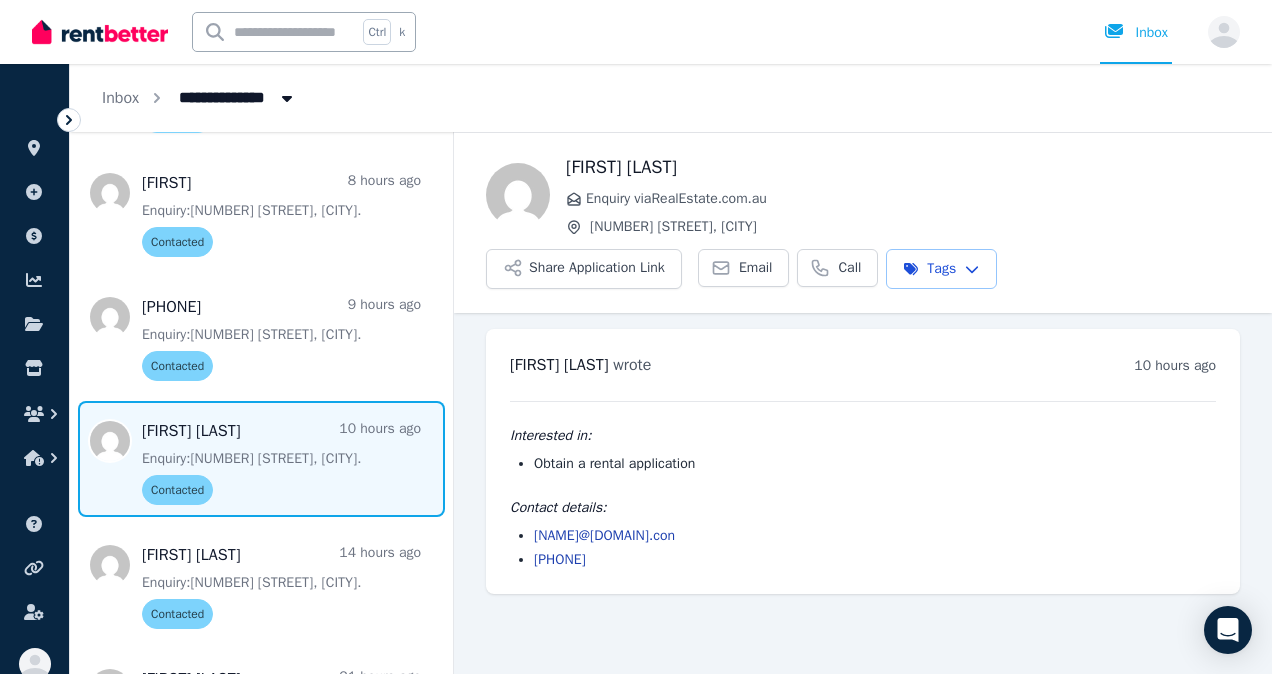 scroll, scrollTop: 217, scrollLeft: 0, axis: vertical 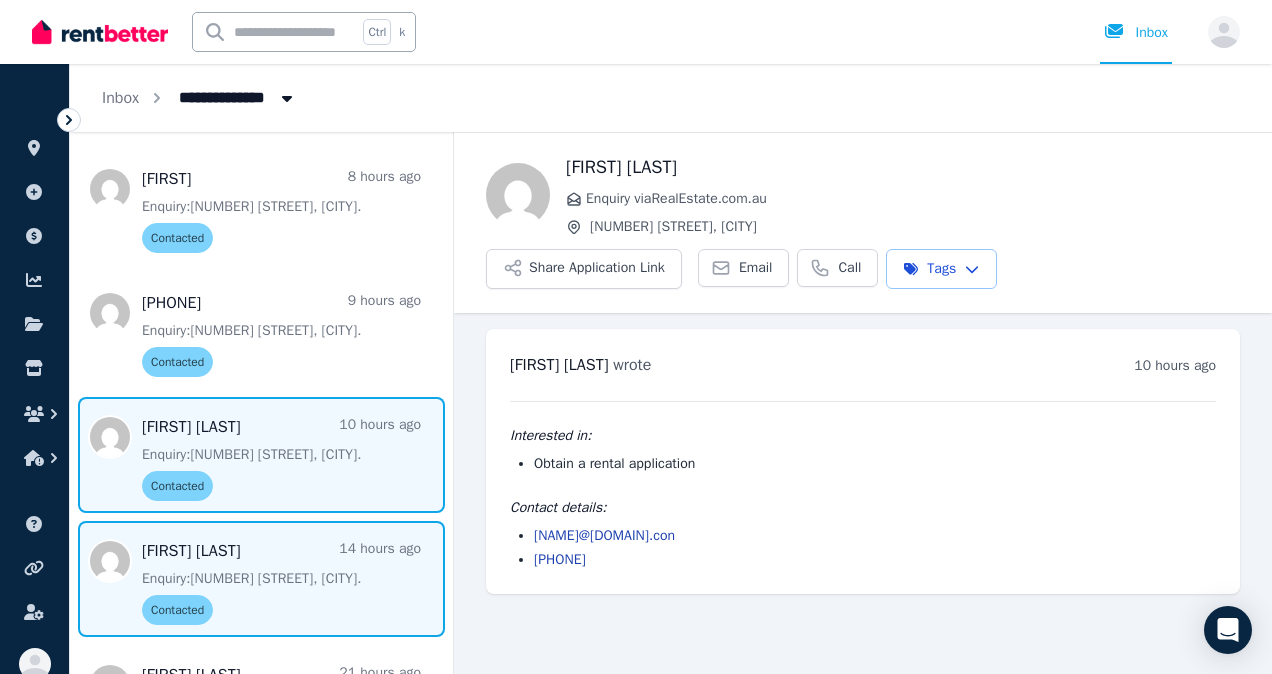 click at bounding box center (261, 579) 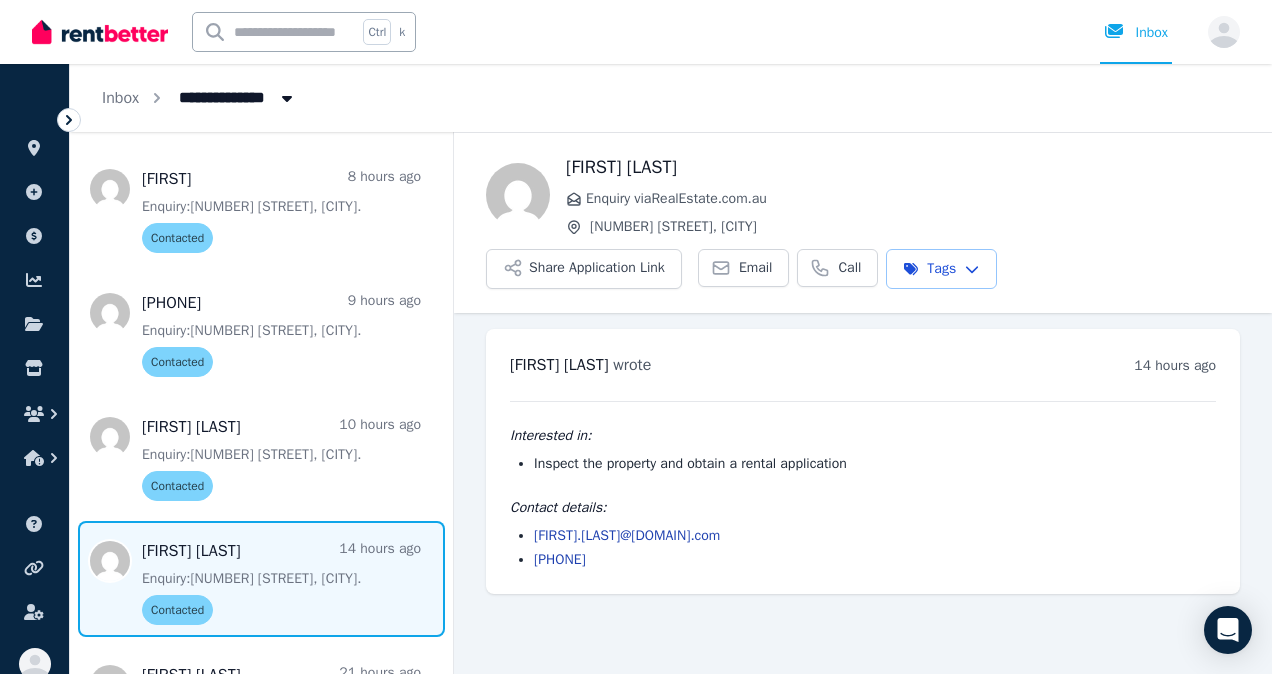 click on "[PHONE]" at bounding box center (875, 560) 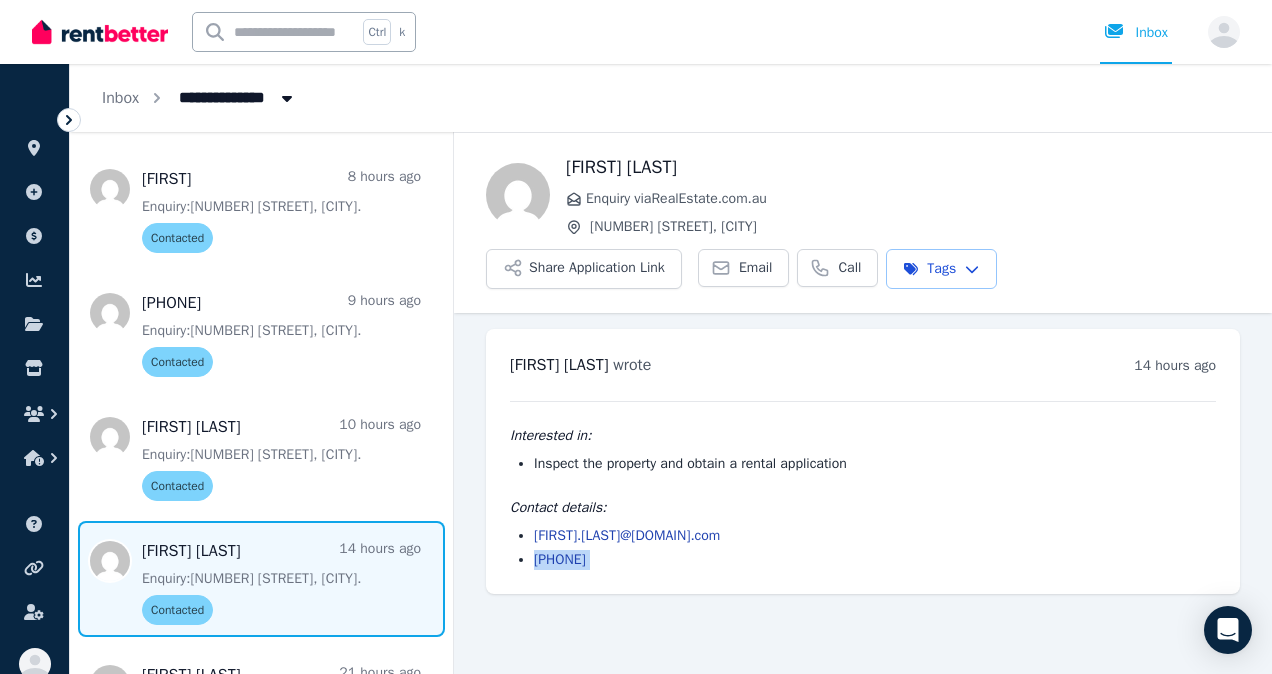 drag, startPoint x: 639, startPoint y: 553, endPoint x: 601, endPoint y: 553, distance: 38 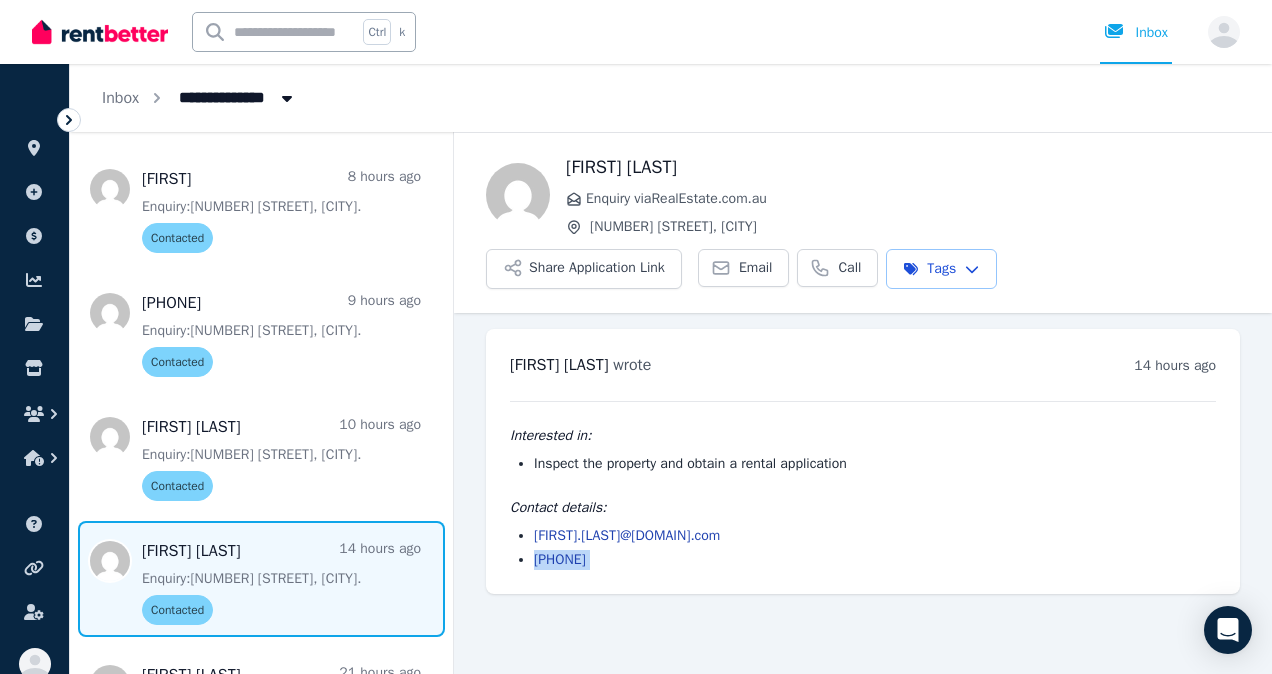 click on "[PHONE]" at bounding box center [875, 560] 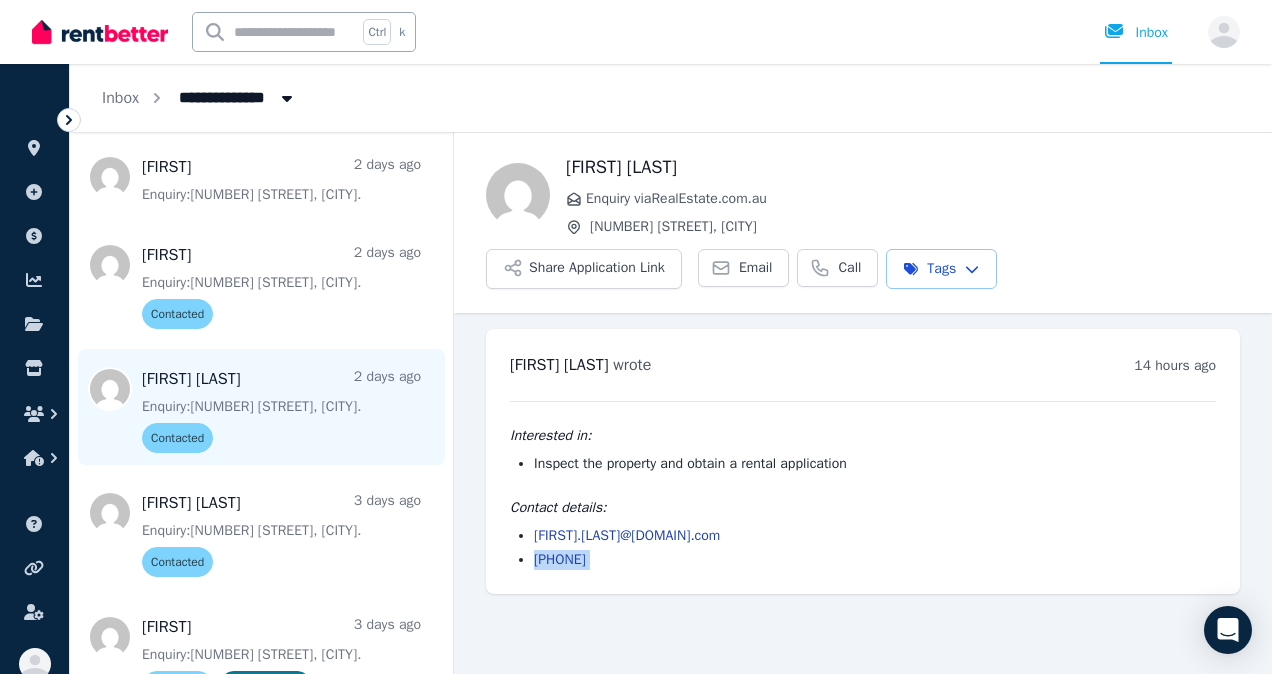 scroll, scrollTop: 1888, scrollLeft: 0, axis: vertical 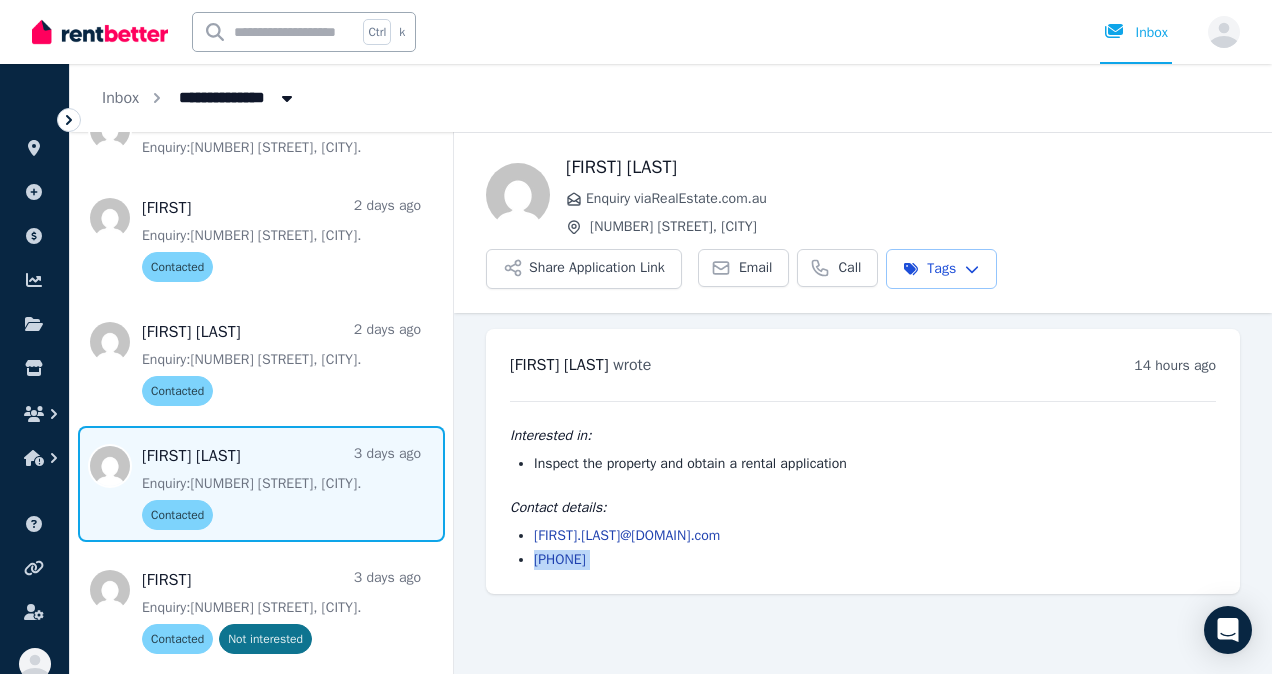 click at bounding box center (261, 484) 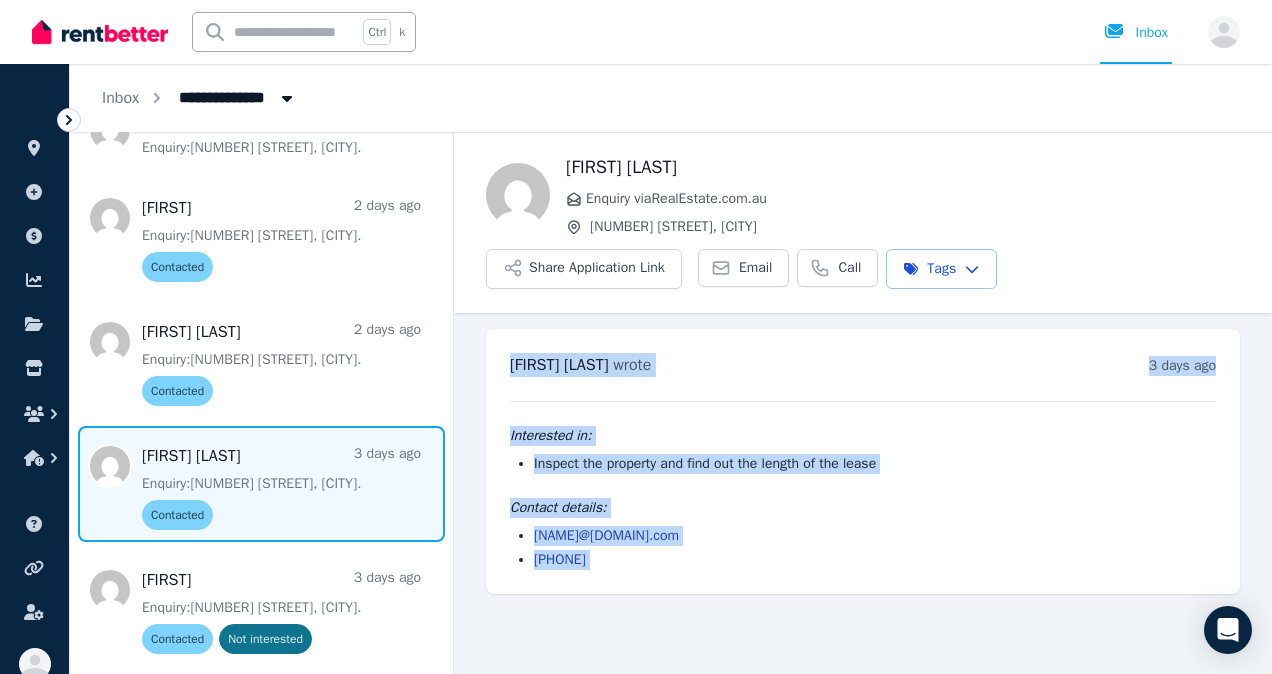 click on "[PHONE]" at bounding box center (875, 560) 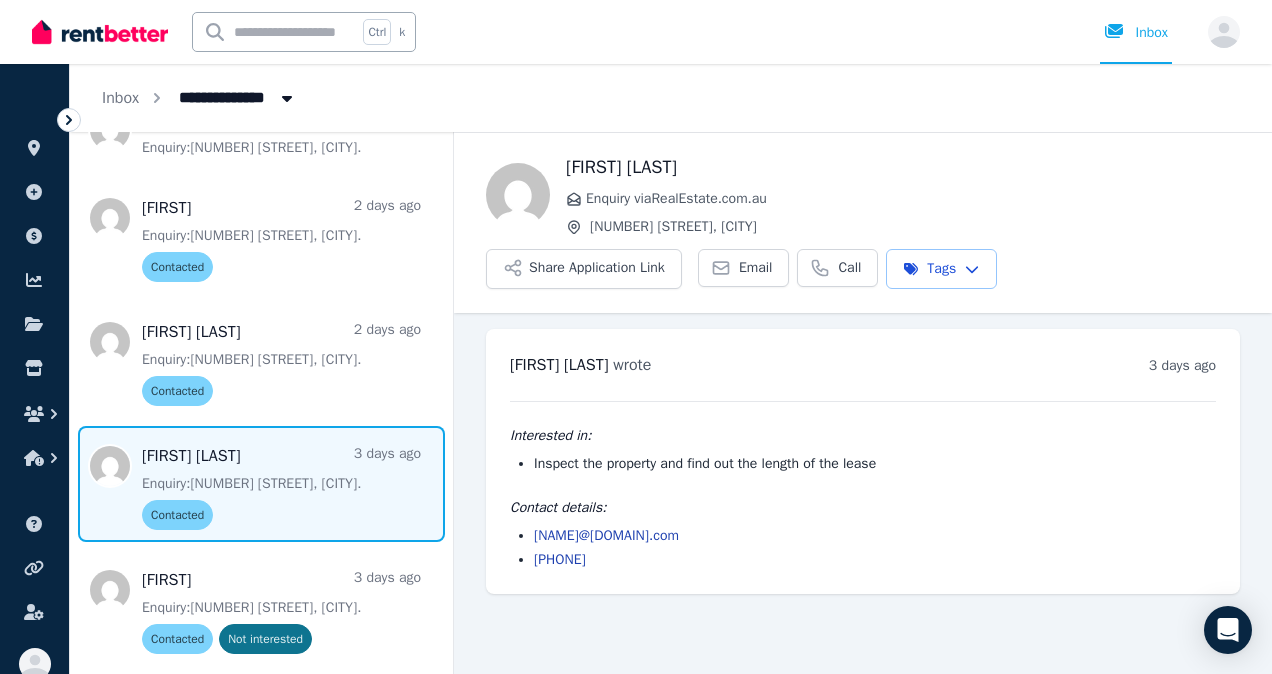 click on "[PHONE]" at bounding box center (875, 560) 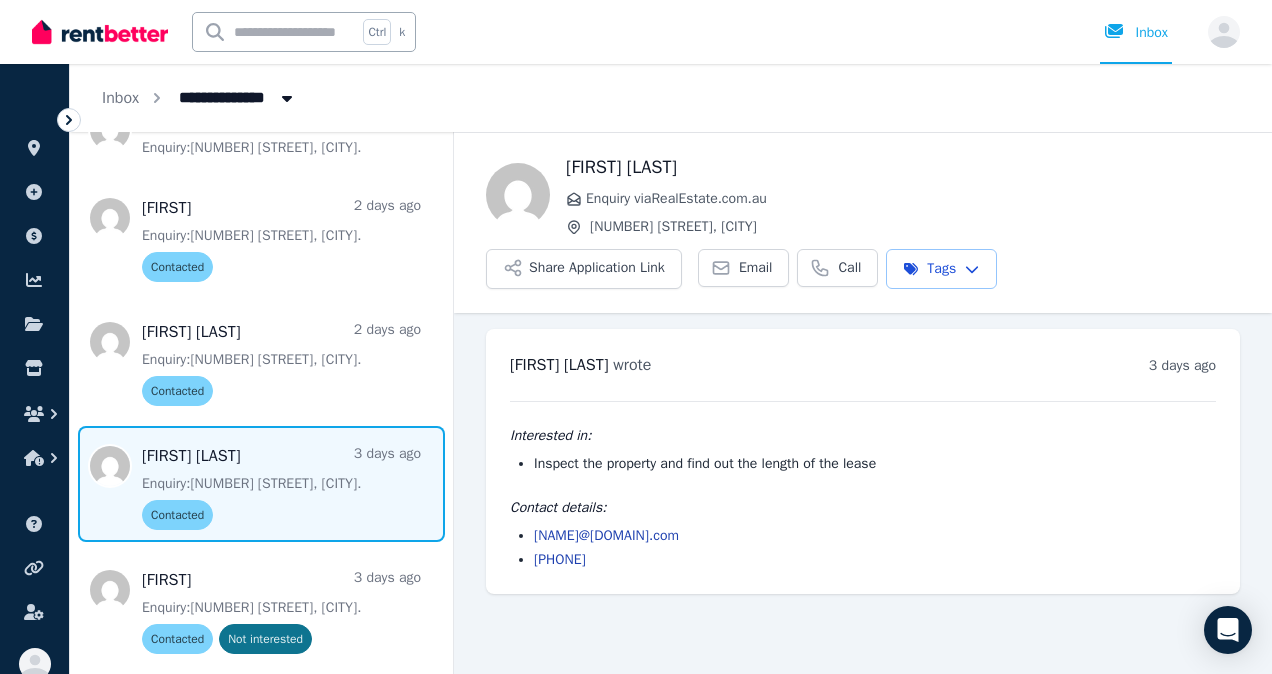 click on "[PHONE]" at bounding box center [560, 559] 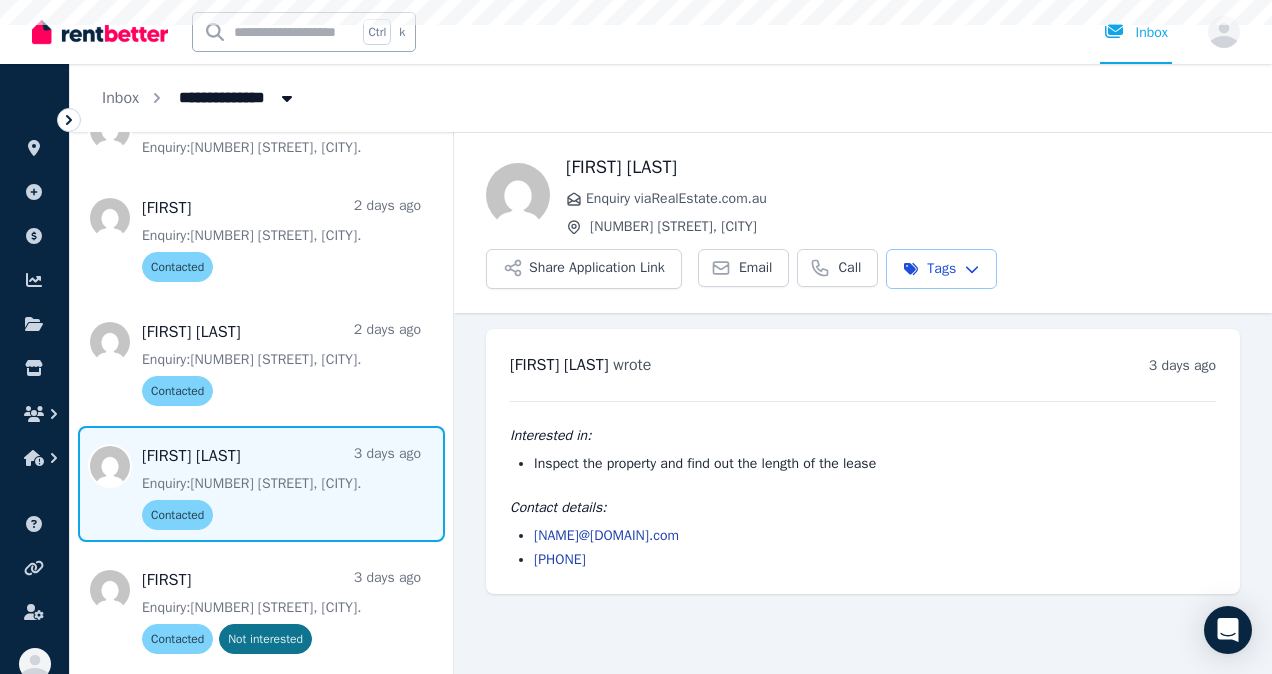 click at bounding box center [261, 484] 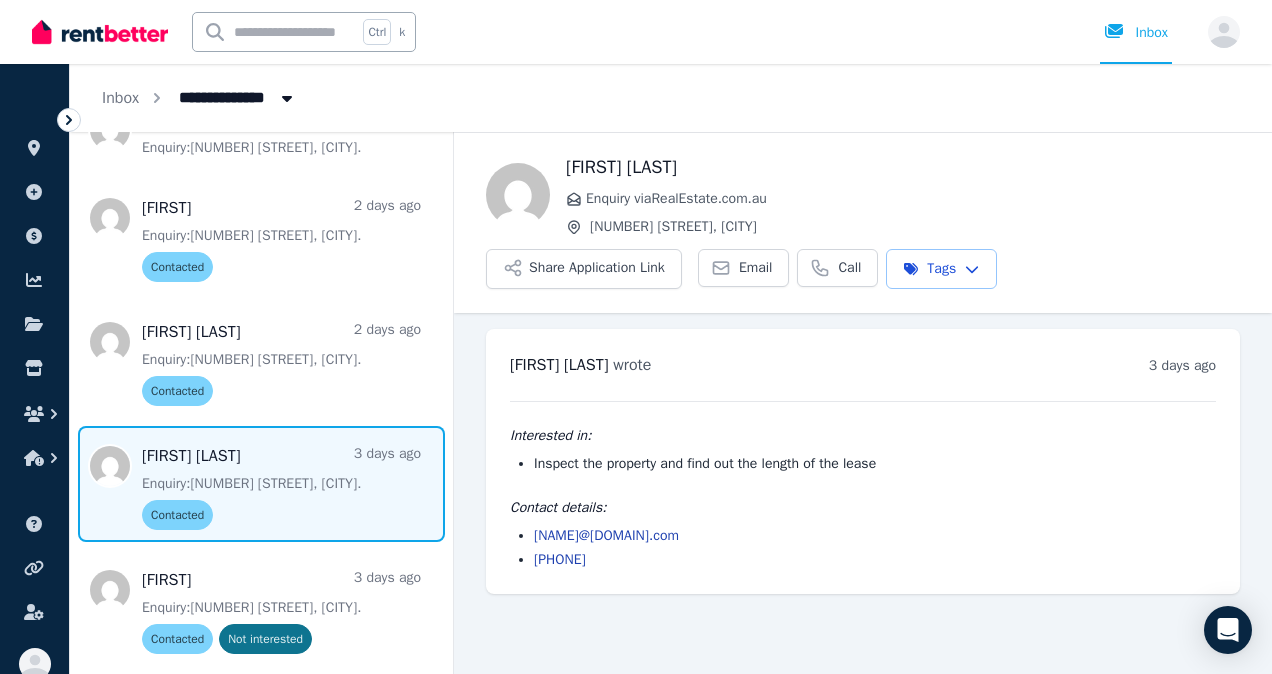 click on "[PHONE]" at bounding box center [875, 560] 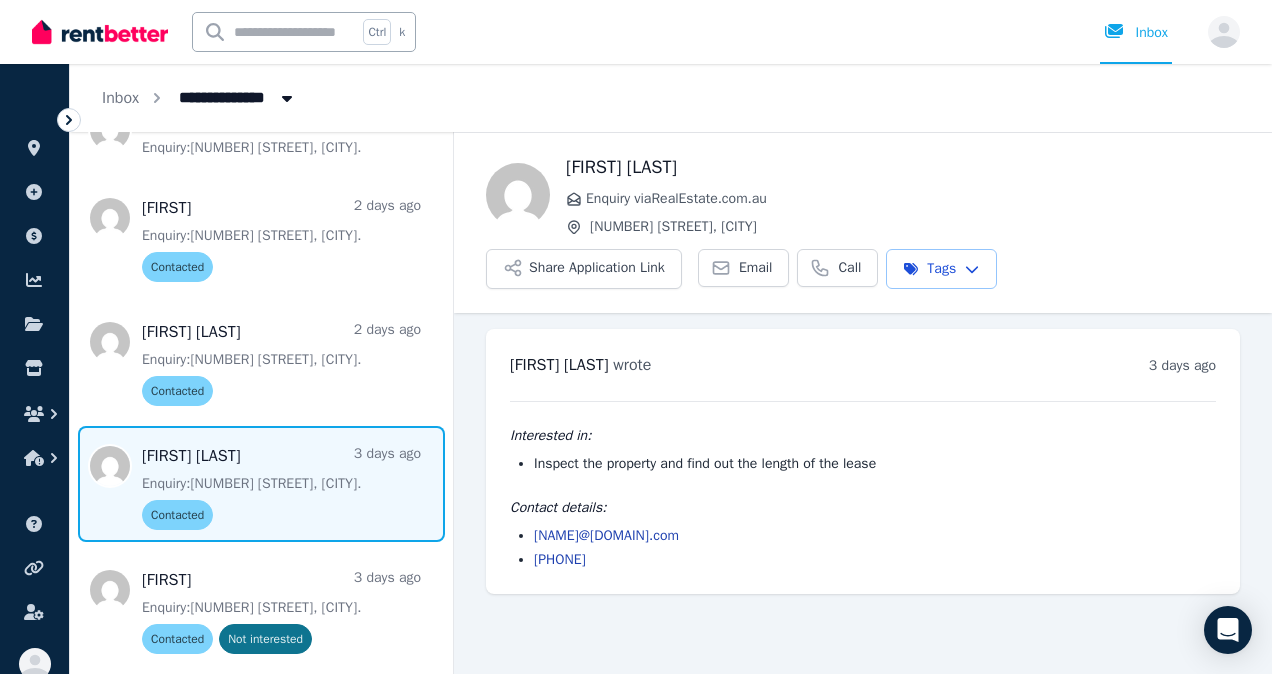 drag, startPoint x: 530, startPoint y: 556, endPoint x: 621, endPoint y: 566, distance: 91.5478 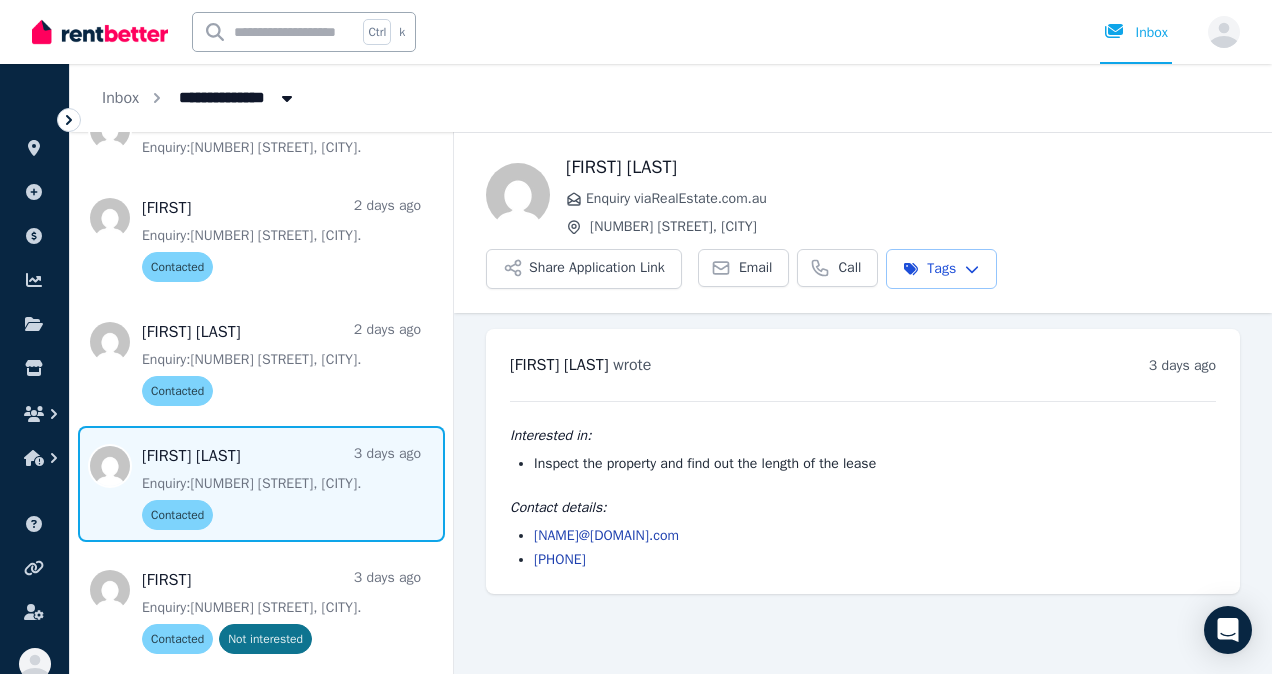 click on "[NAME]@[DOMAIN].com [PHONE]" at bounding box center (863, 548) 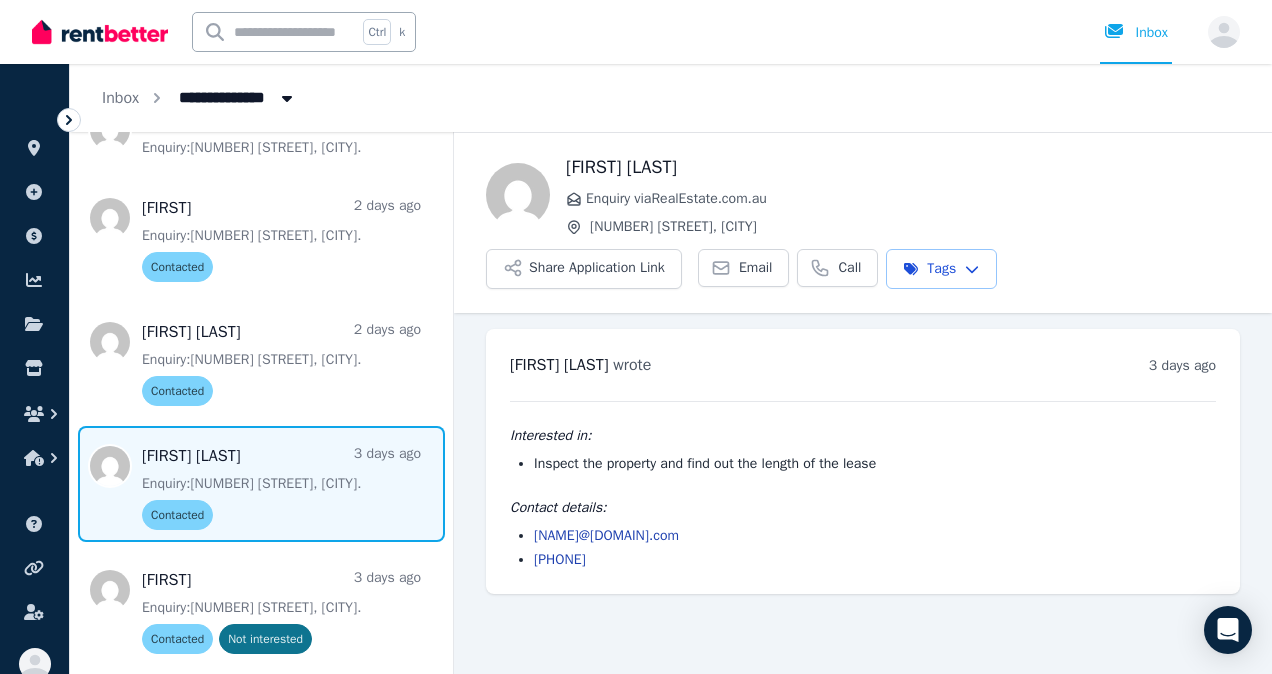 copy on "[PHONE]" 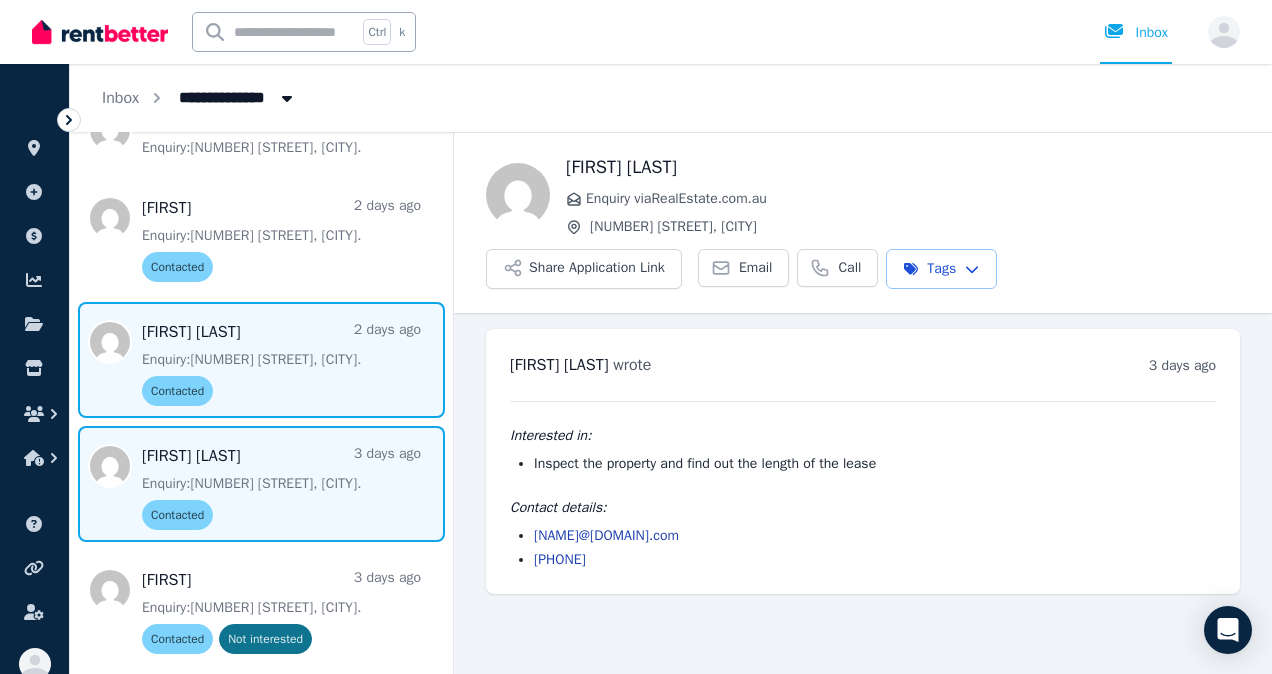 click at bounding box center (261, 360) 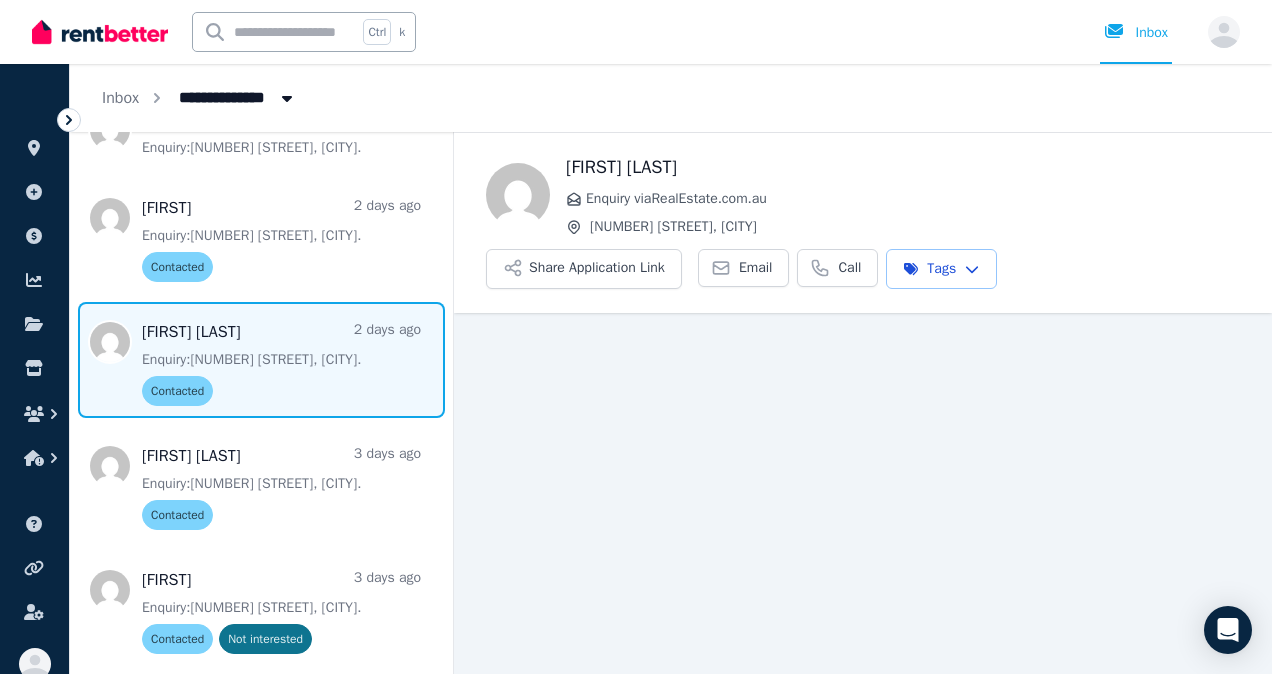 click at bounding box center (261, 360) 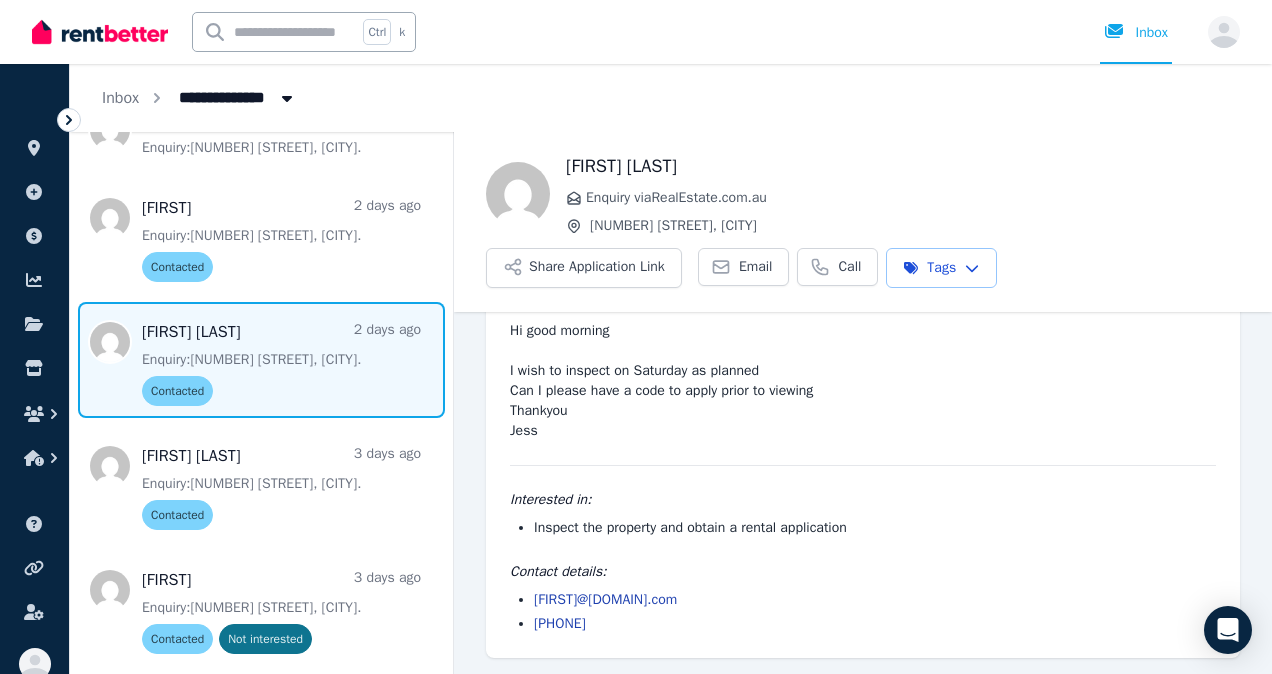 click at bounding box center [261, 360] 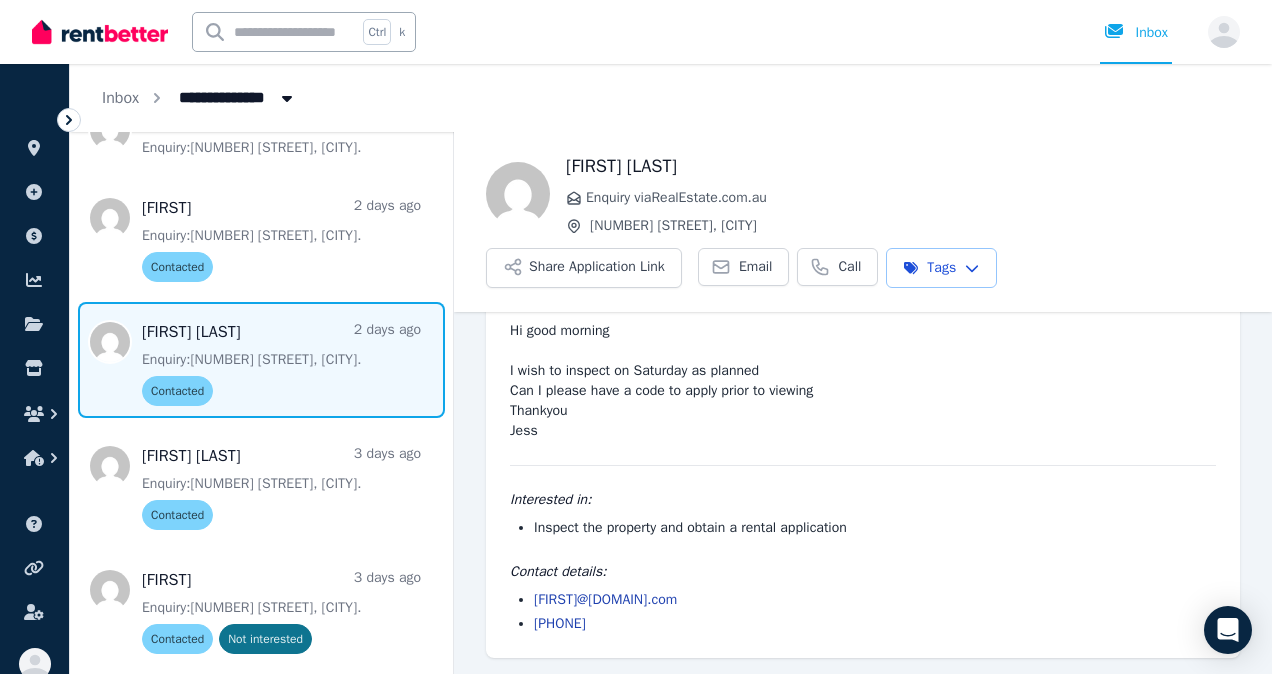click on "[PHONE]" at bounding box center (875, 624) 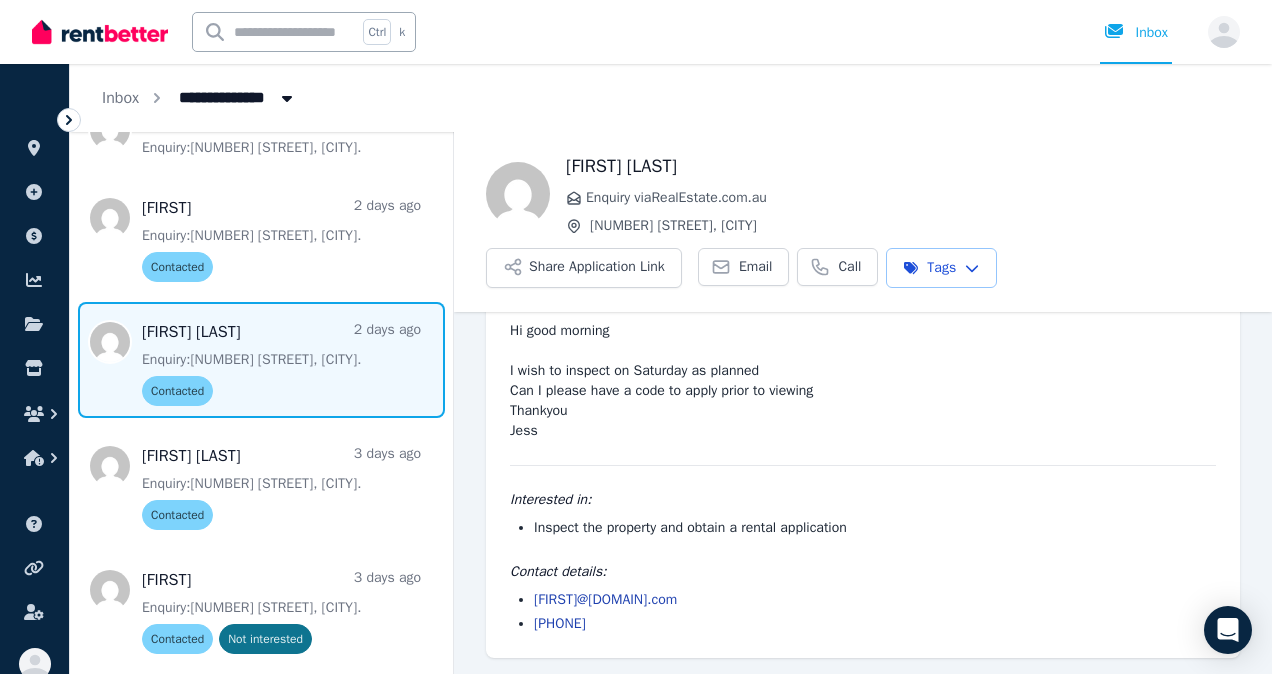 drag, startPoint x: 619, startPoint y: 618, endPoint x: 538, endPoint y: 617, distance: 81.00617 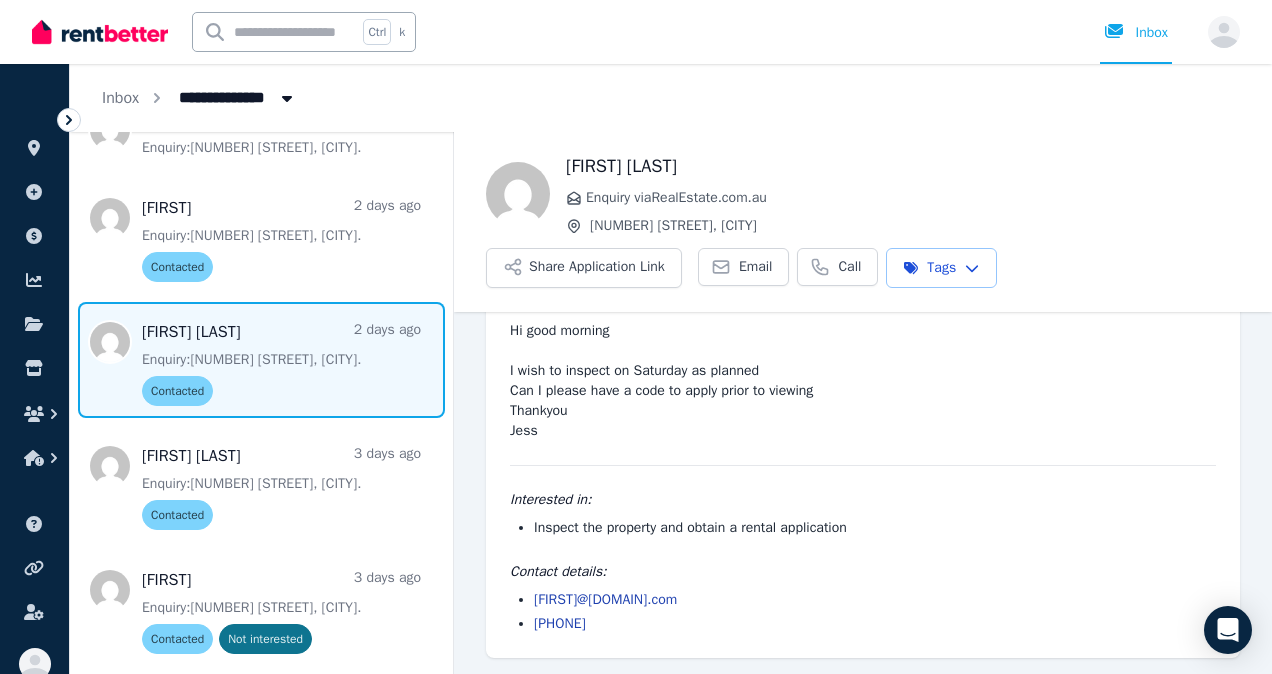 click on "[PHONE]" at bounding box center (875, 624) 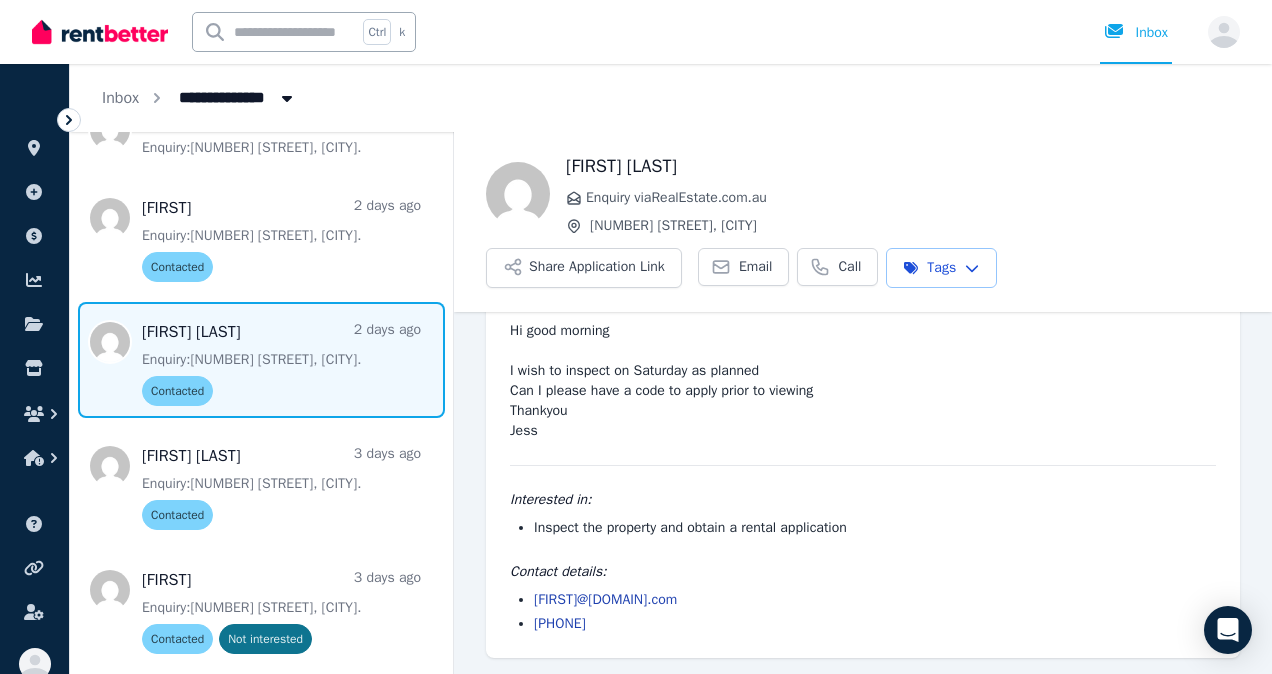 drag, startPoint x: 538, startPoint y: 617, endPoint x: 622, endPoint y: 632, distance: 85.32877 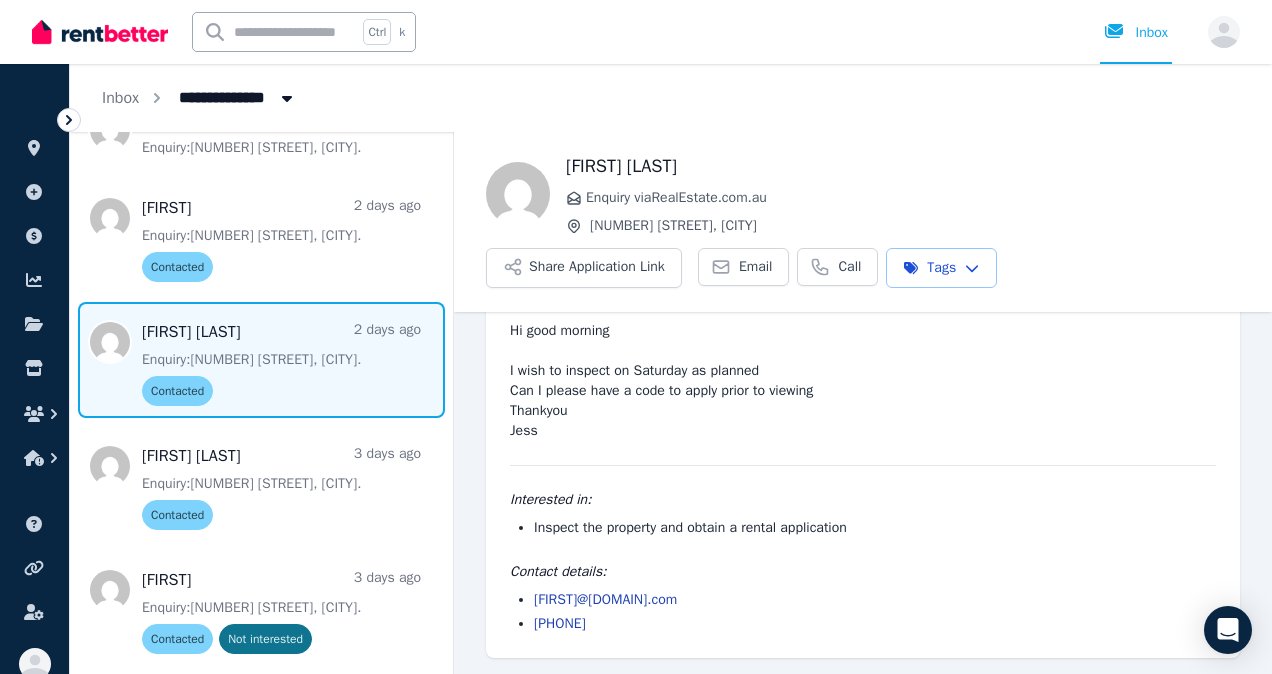 click on "[PHONE]" at bounding box center (875, 624) 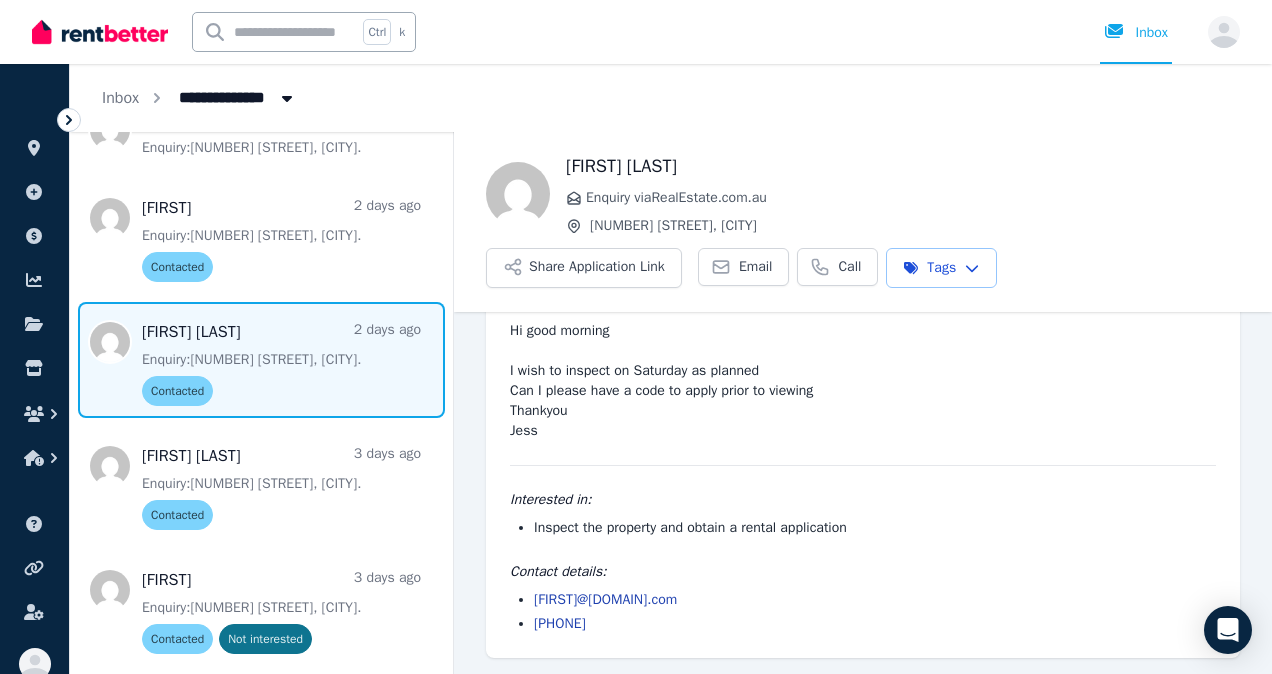 drag, startPoint x: 628, startPoint y: 621, endPoint x: 537, endPoint y: 618, distance: 91.04944 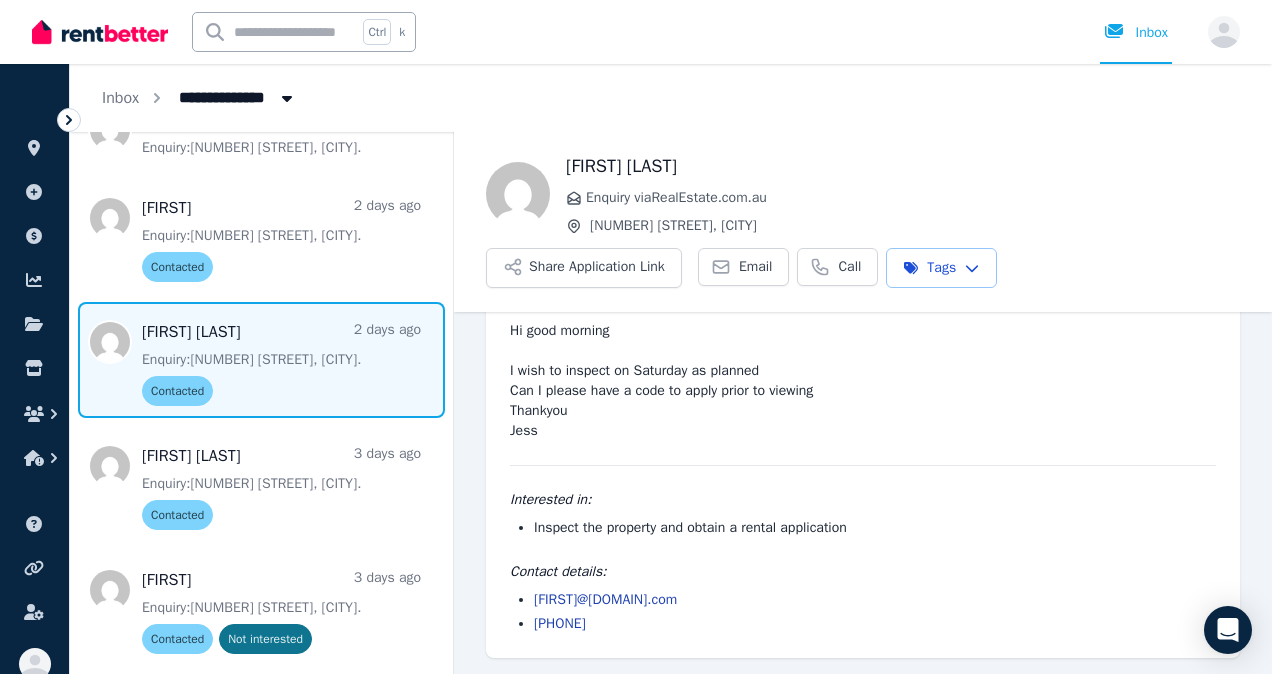 click on "[PHONE]" at bounding box center (875, 624) 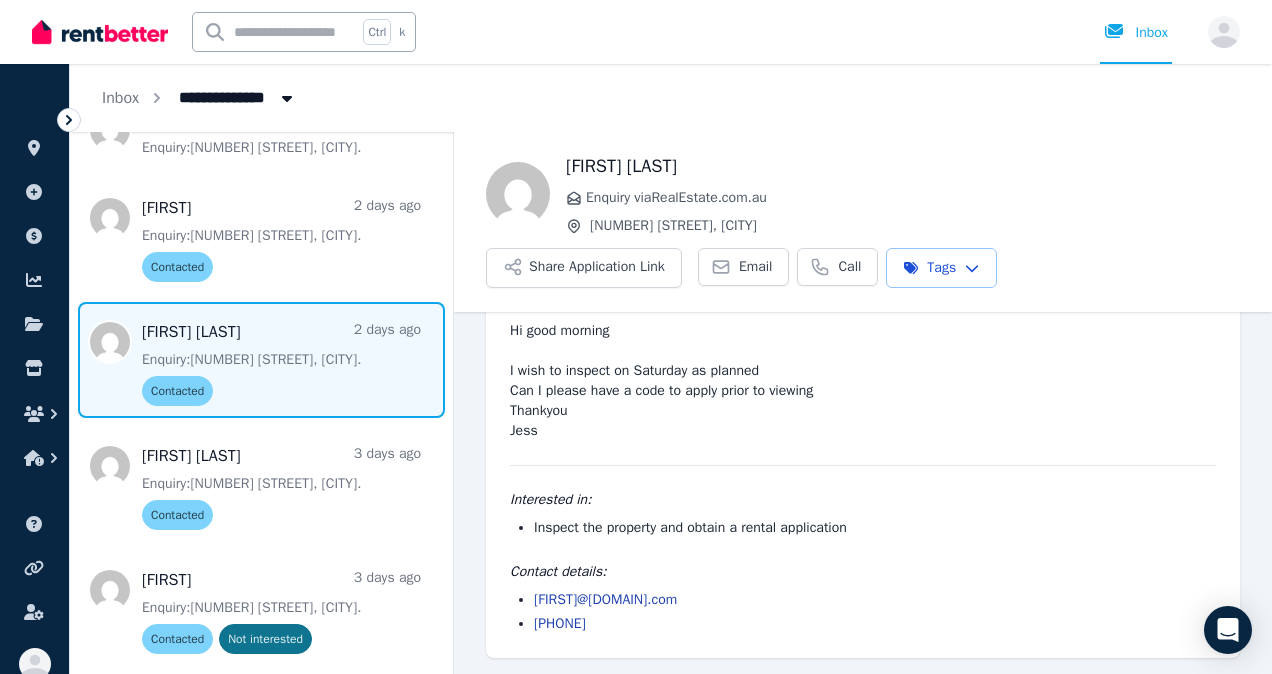 copy on "[PHONE]" 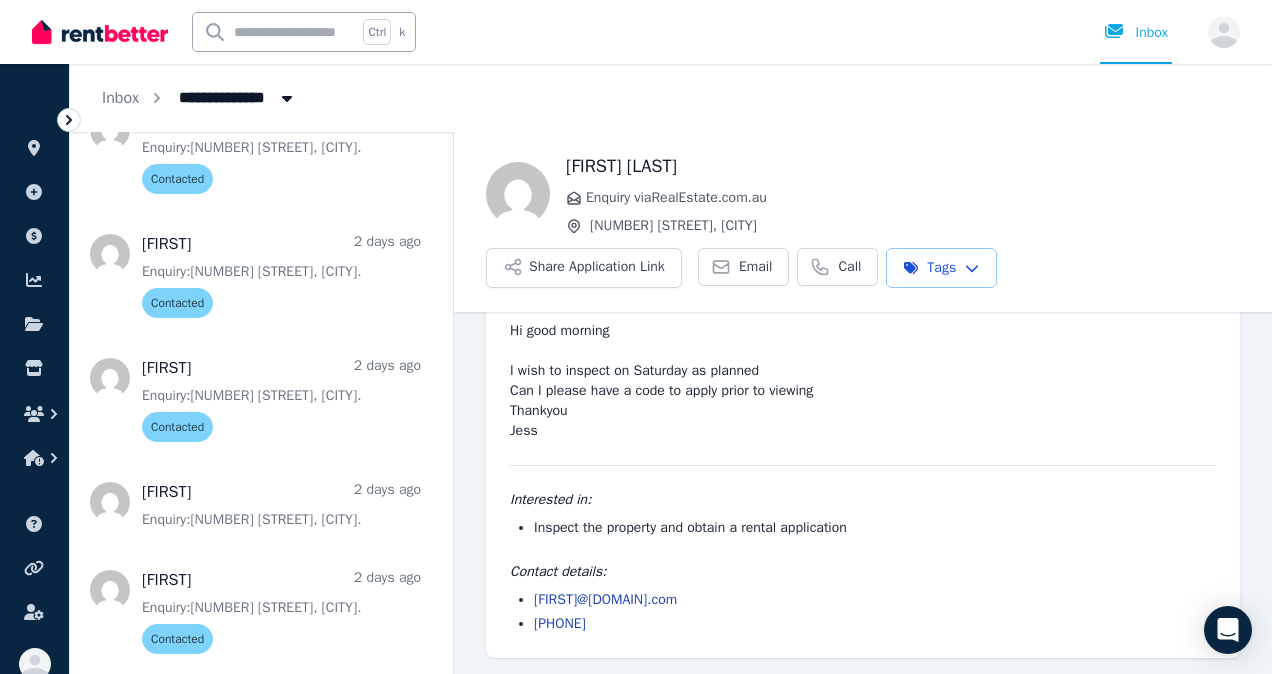 scroll, scrollTop: 1513, scrollLeft: 0, axis: vertical 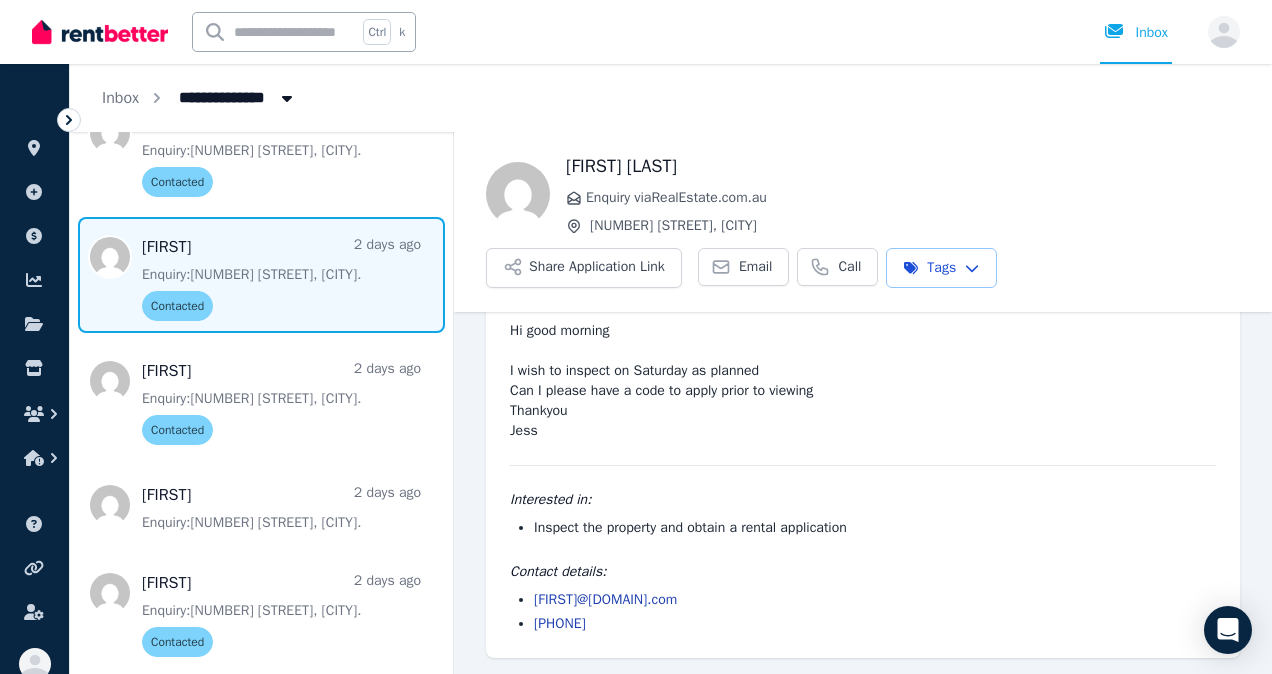 click at bounding box center (261, 275) 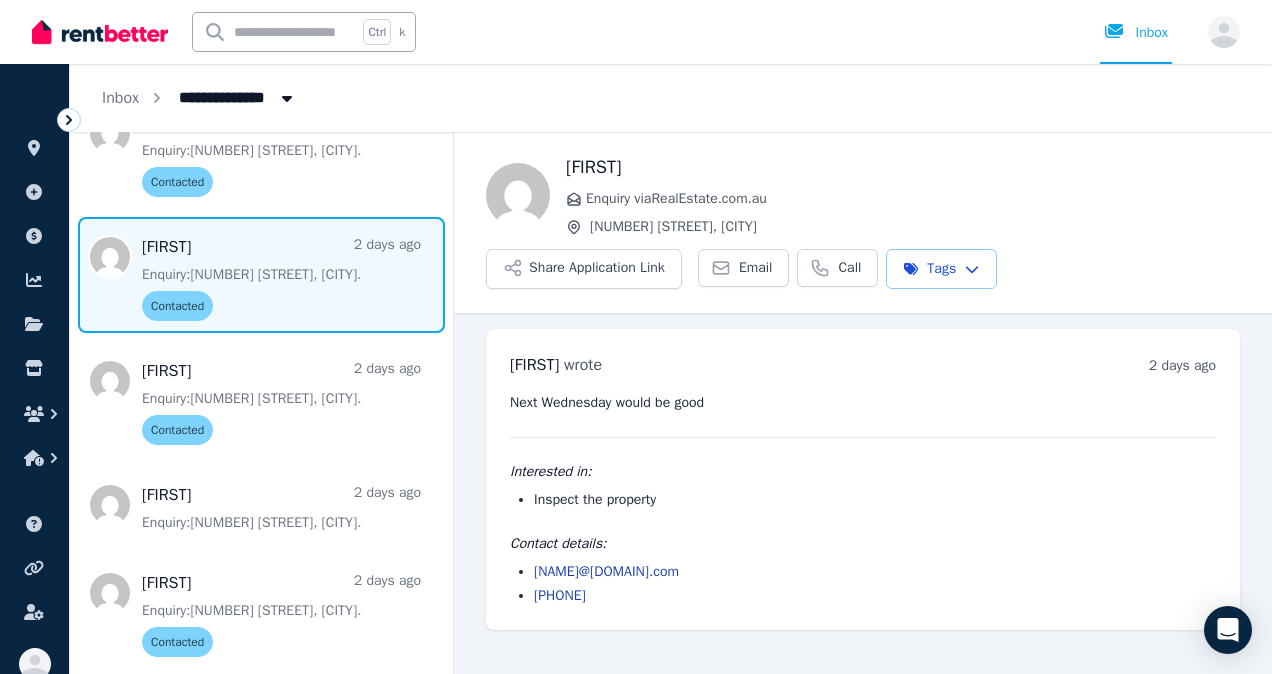 drag, startPoint x: 630, startPoint y: 591, endPoint x: 536, endPoint y: 596, distance: 94.13288 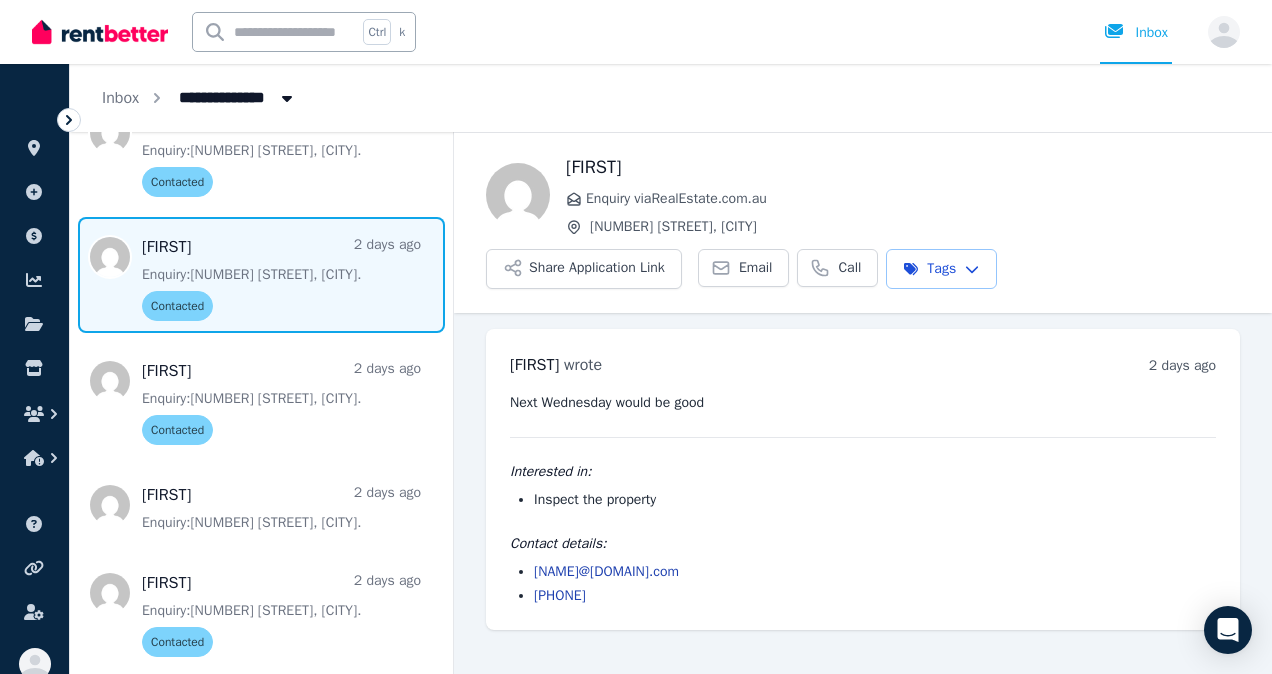 click on "[PHONE]" at bounding box center (875, 596) 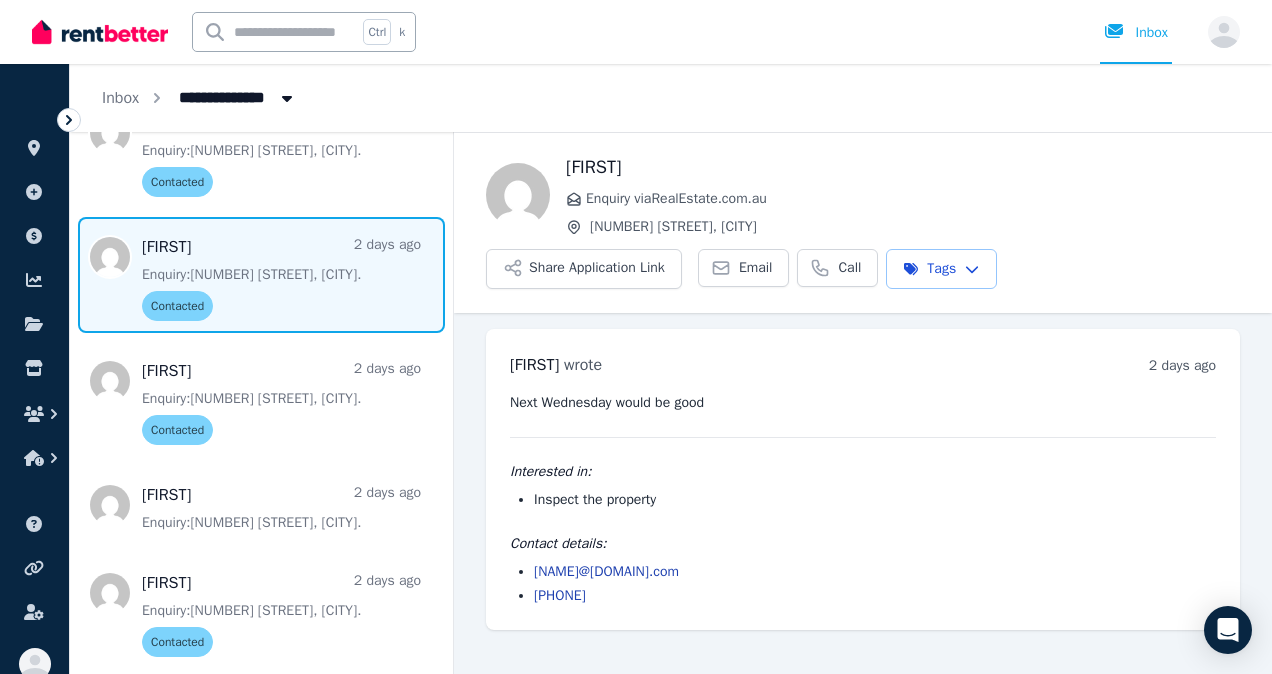 copy on "[PHONE]" 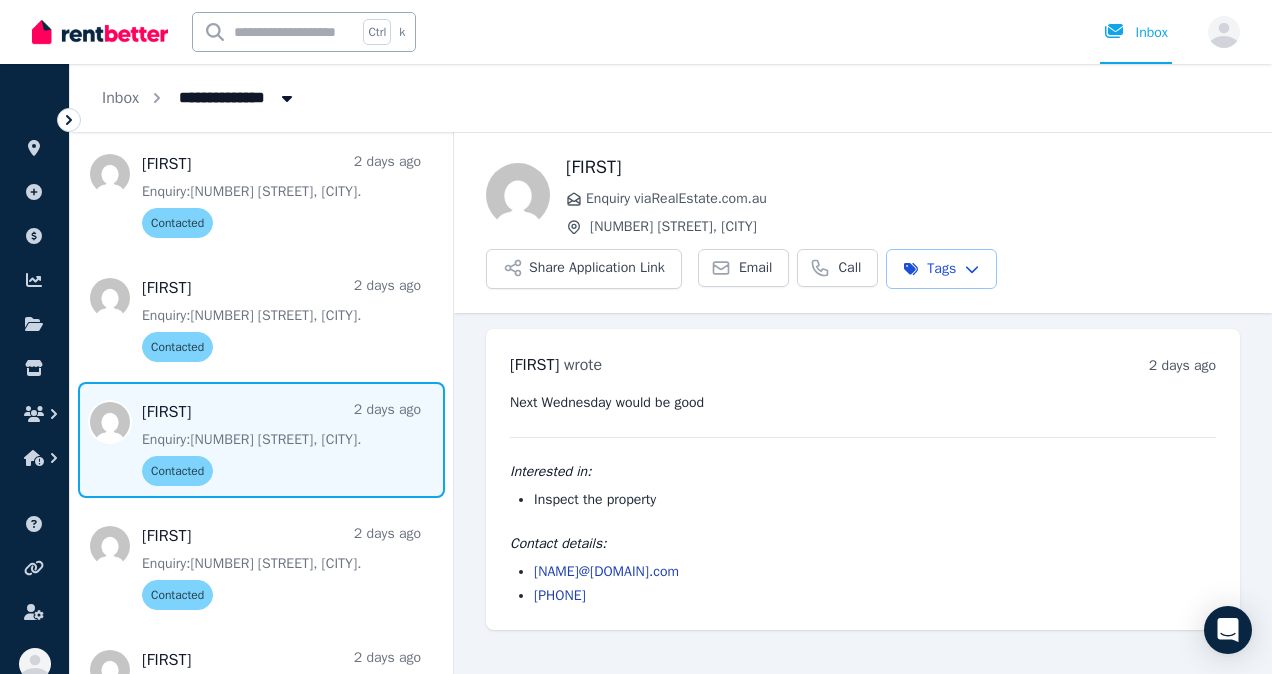 scroll, scrollTop: 1347, scrollLeft: 0, axis: vertical 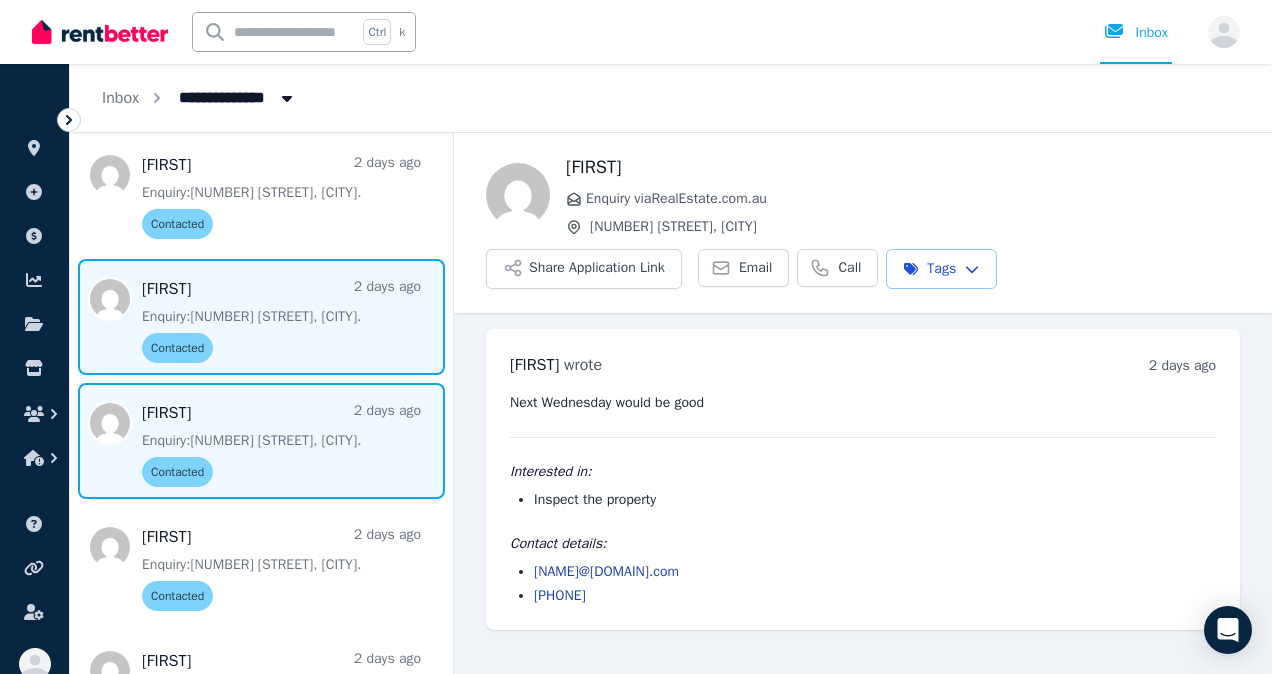 click at bounding box center [261, 317] 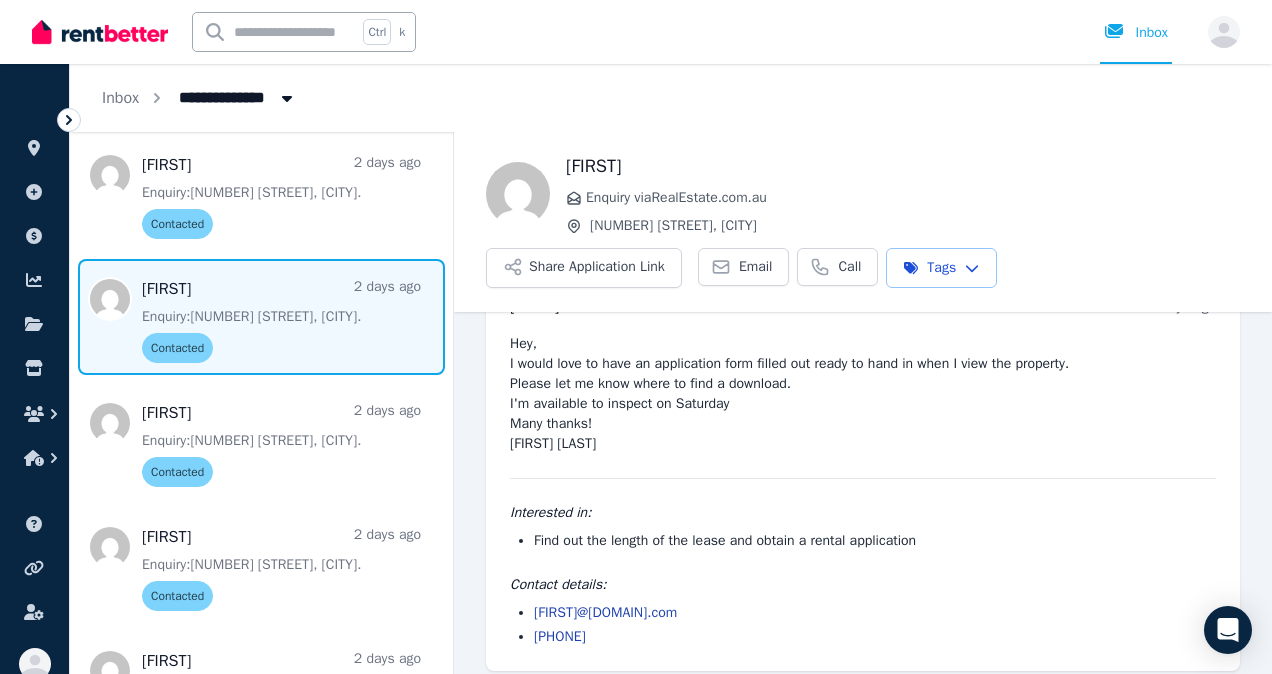 scroll, scrollTop: 72, scrollLeft: 0, axis: vertical 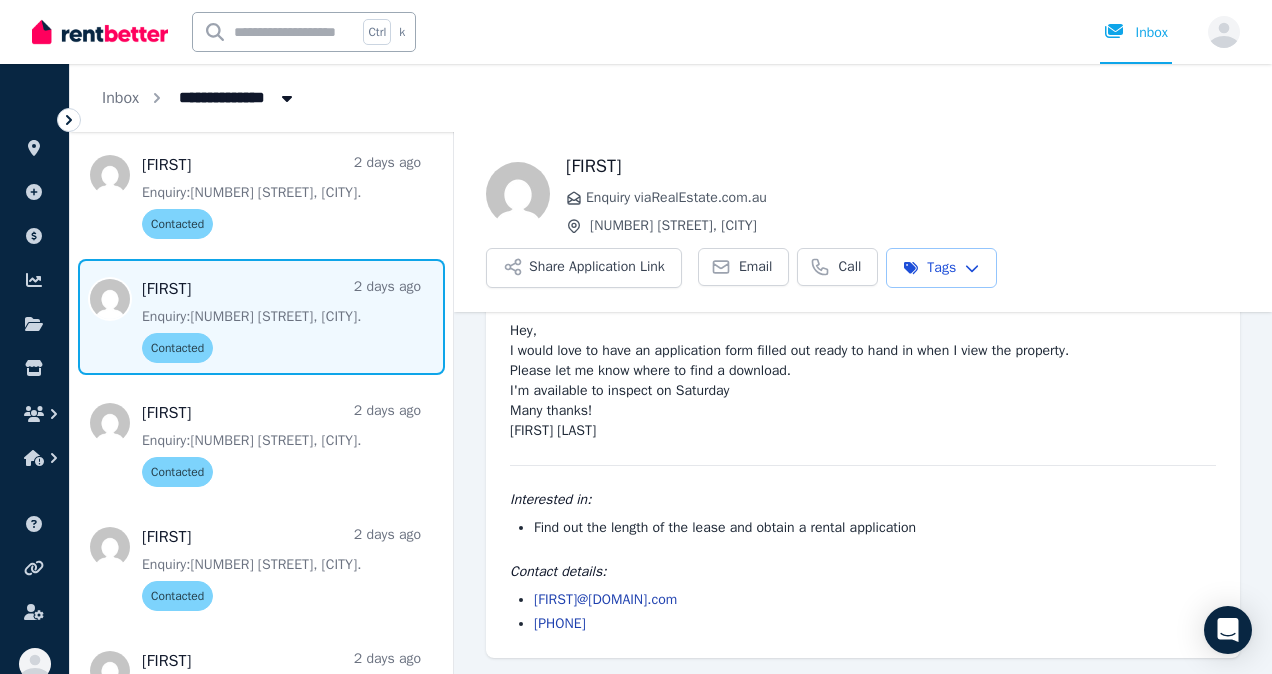 drag, startPoint x: 621, startPoint y: 622, endPoint x: 534, endPoint y: 622, distance: 87 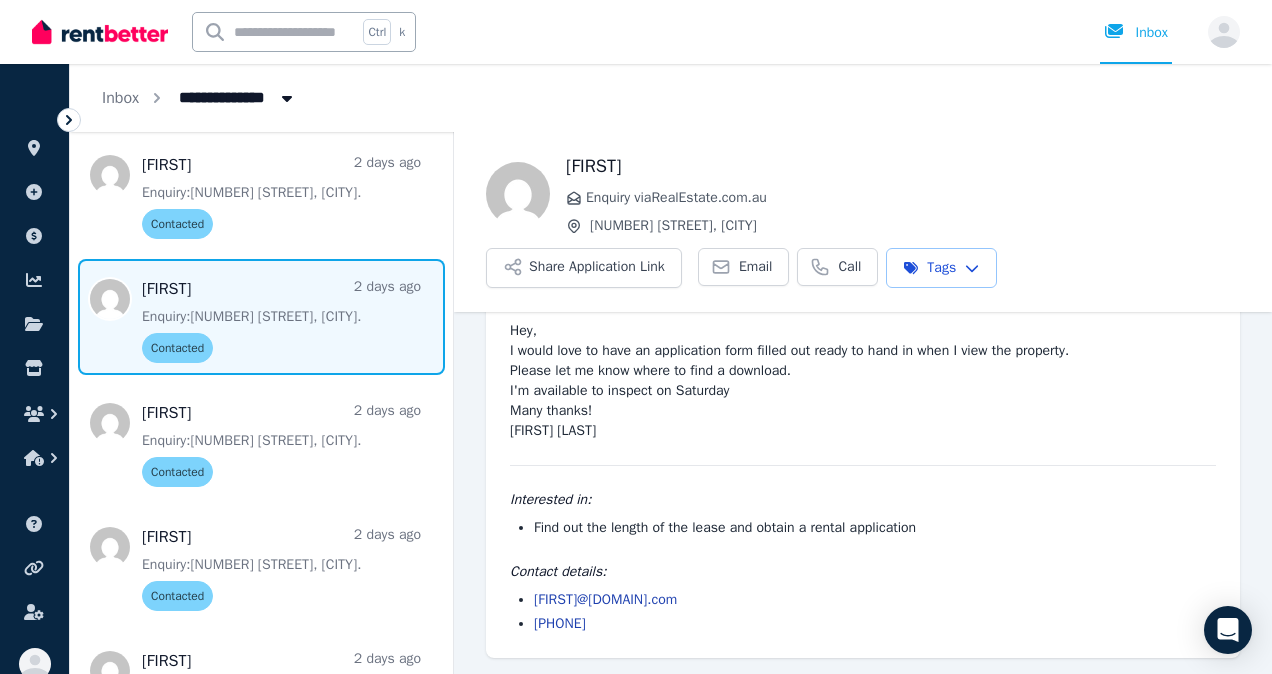 click on "[PHONE]" at bounding box center (875, 624) 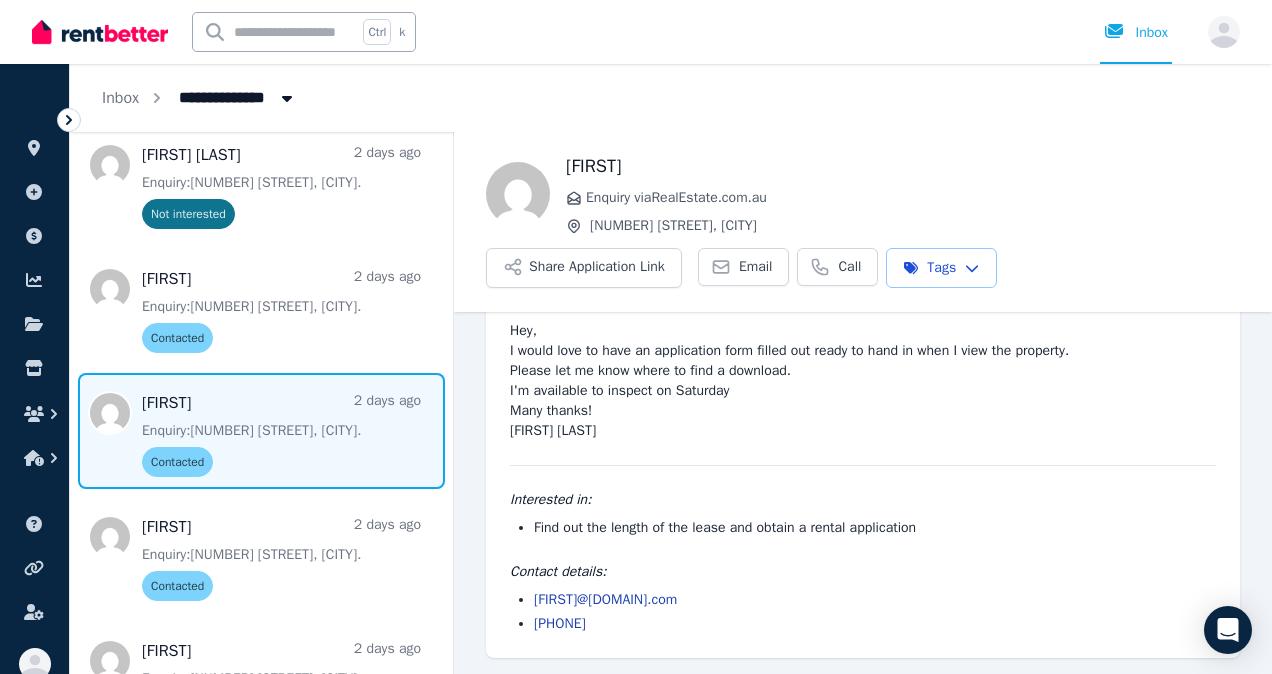 scroll, scrollTop: 1230, scrollLeft: 0, axis: vertical 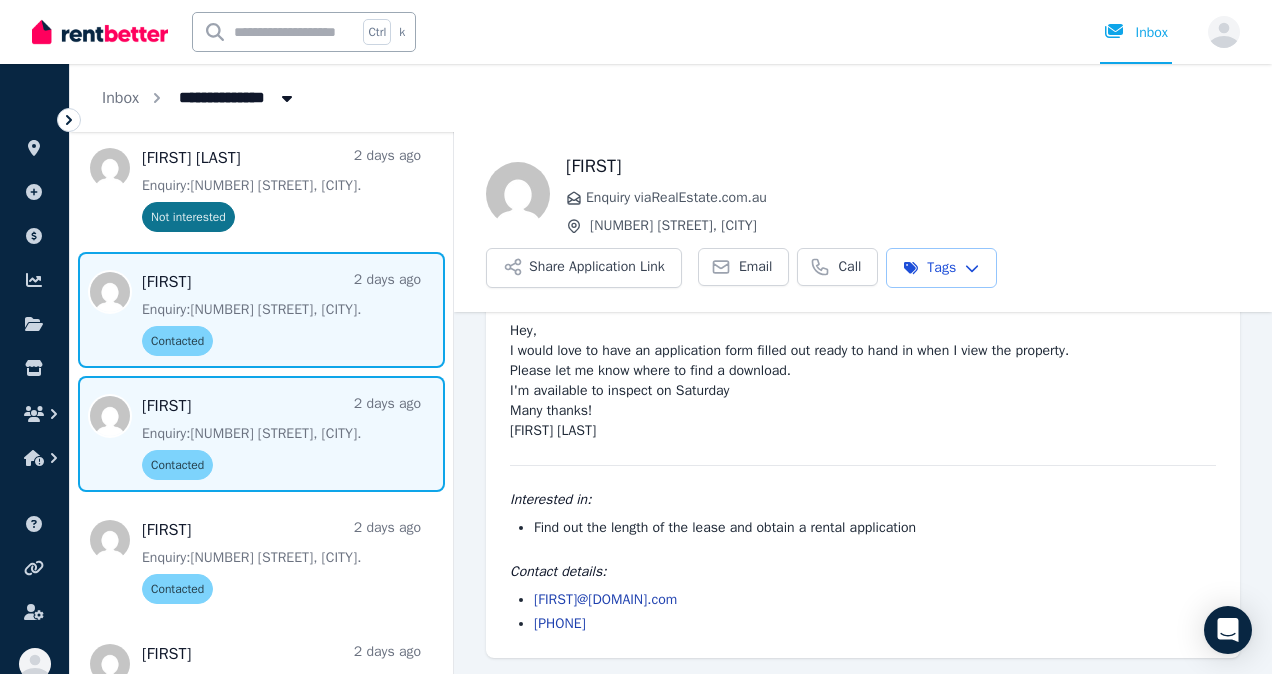click at bounding box center [261, 310] 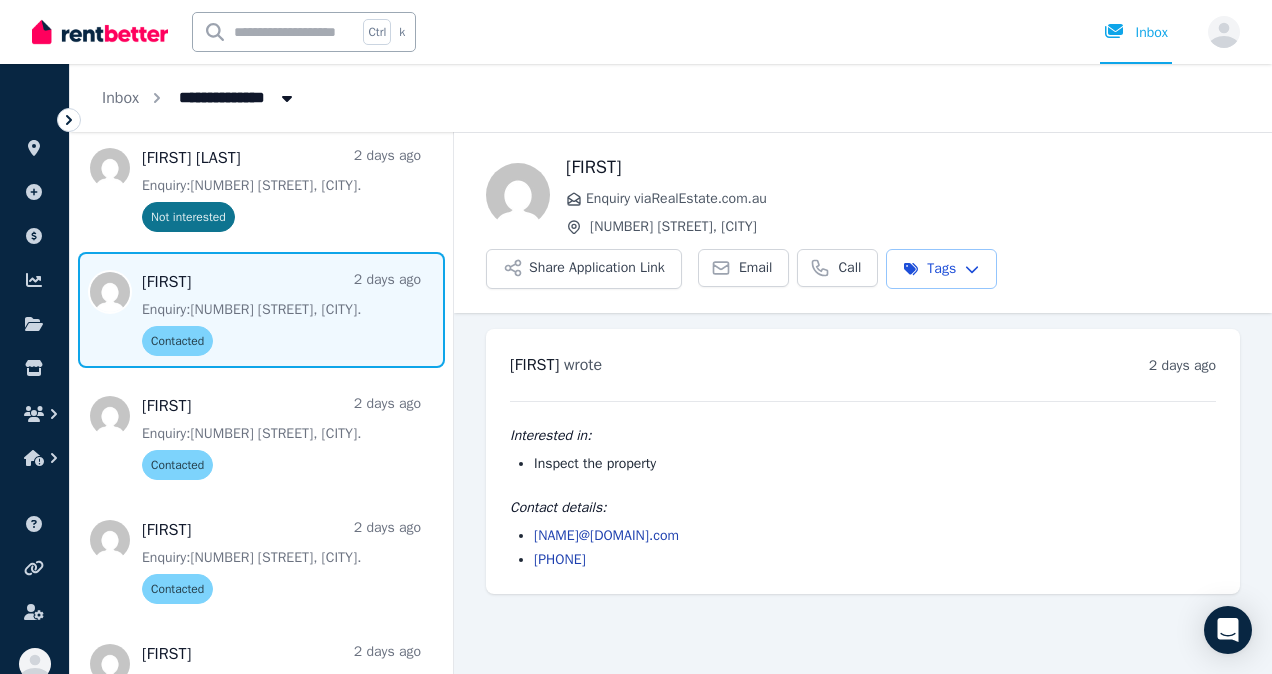 drag, startPoint x: 635, startPoint y: 555, endPoint x: 536, endPoint y: 558, distance: 99.04544 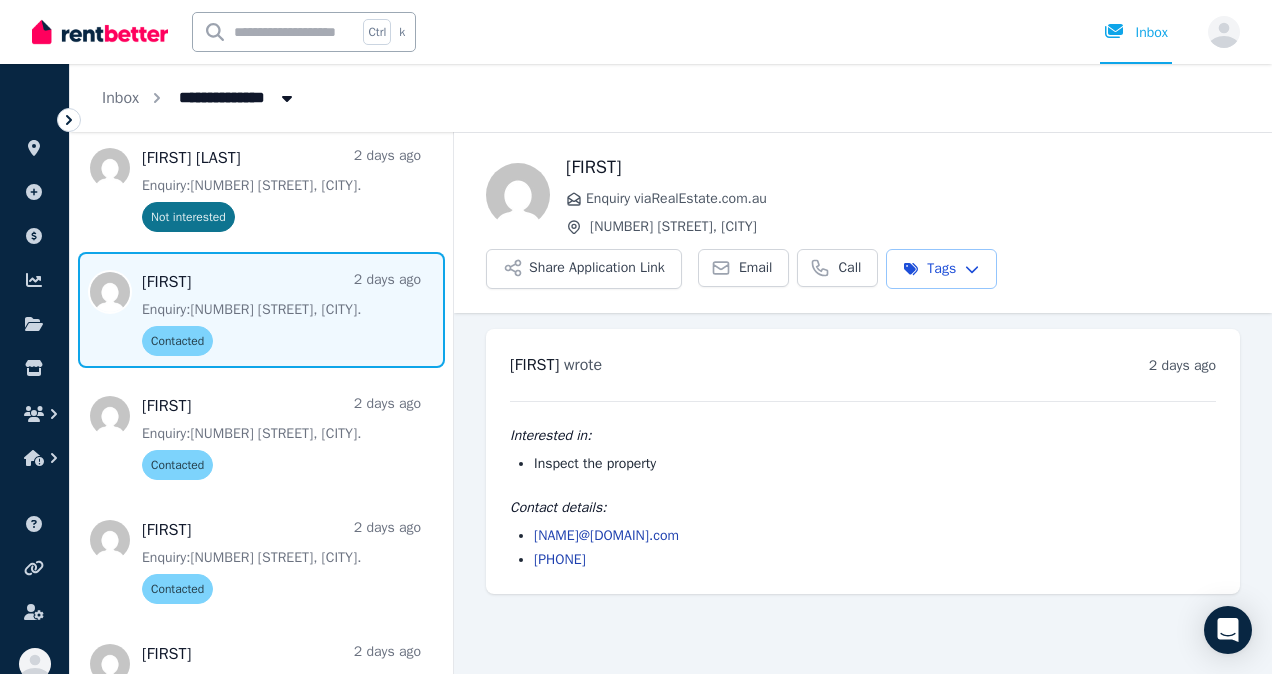 click on "[PHONE]" at bounding box center [875, 560] 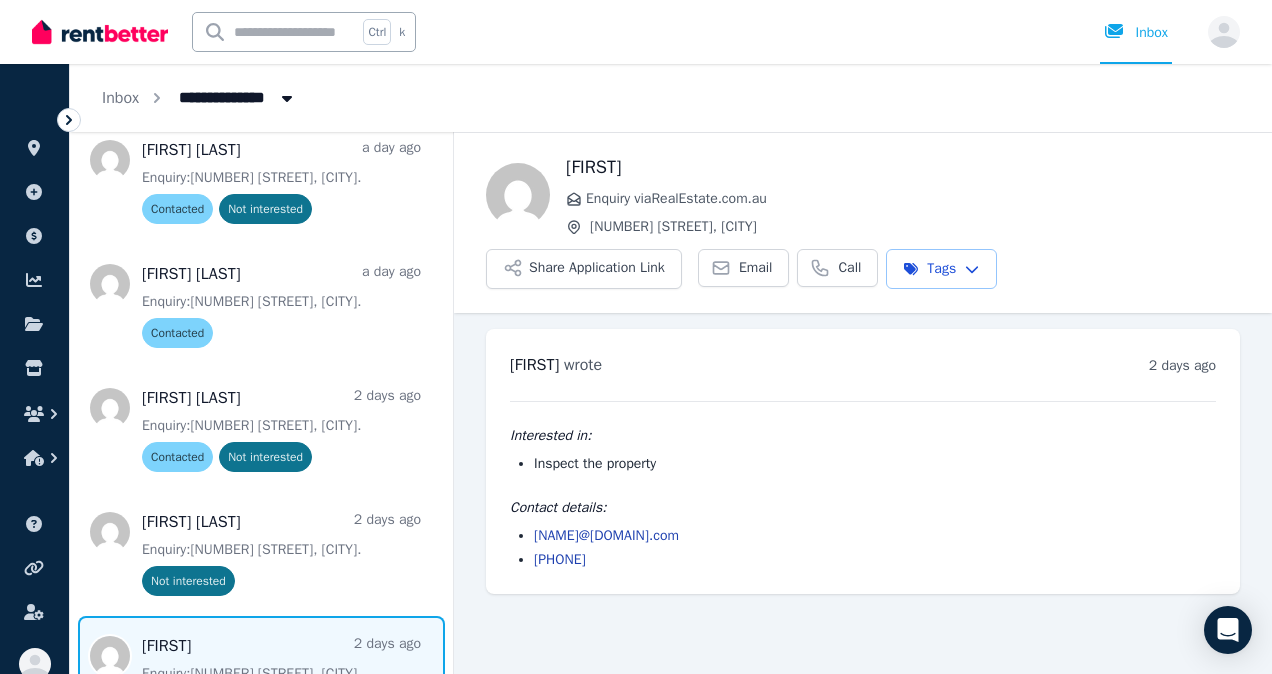 scroll, scrollTop: 865, scrollLeft: 0, axis: vertical 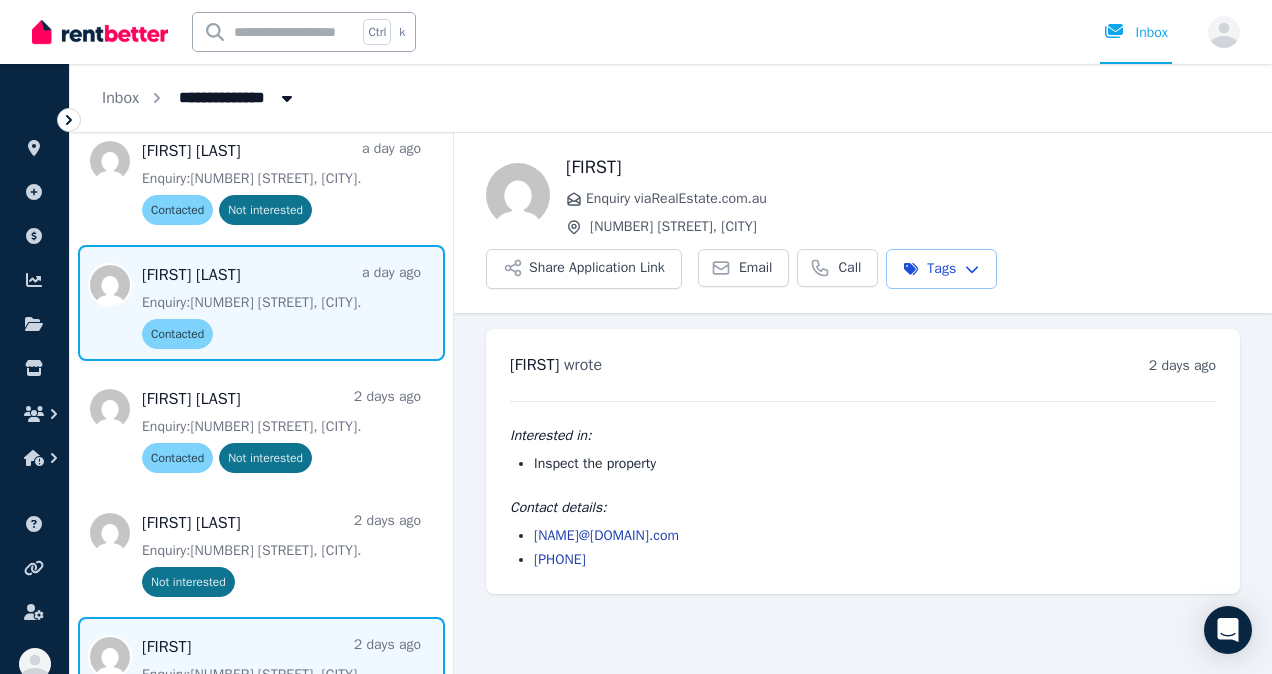 click at bounding box center (261, 303) 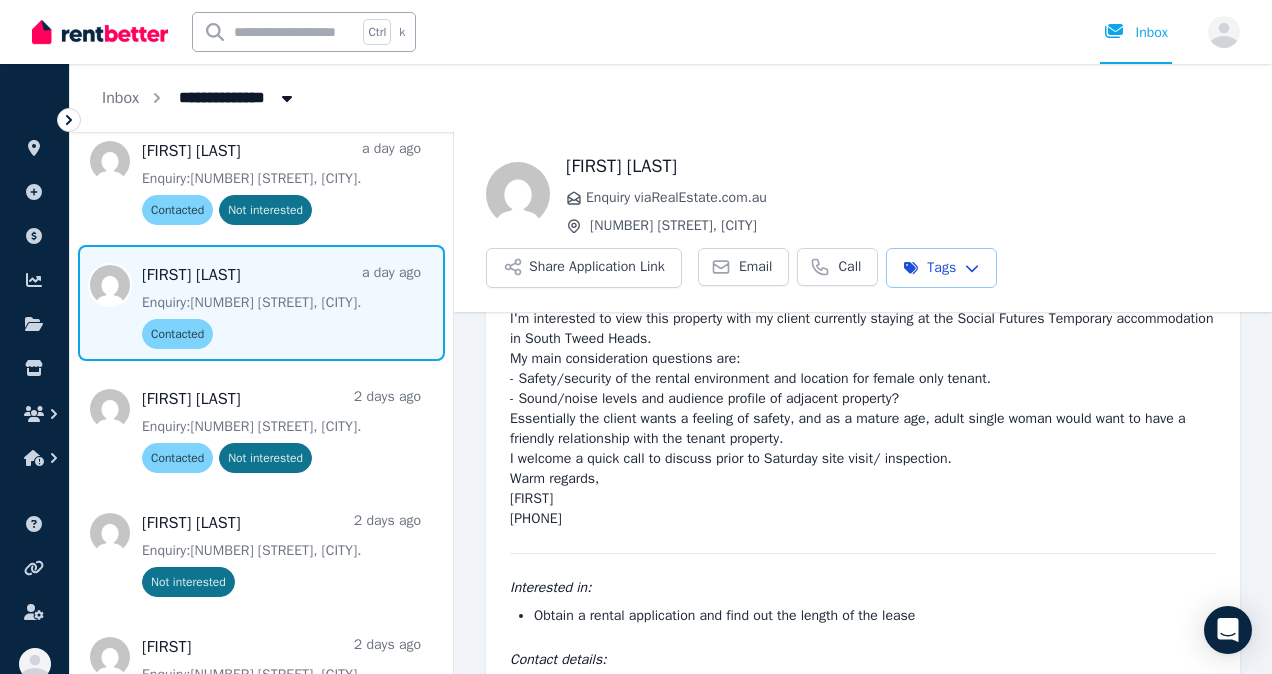 scroll, scrollTop: 0, scrollLeft: 0, axis: both 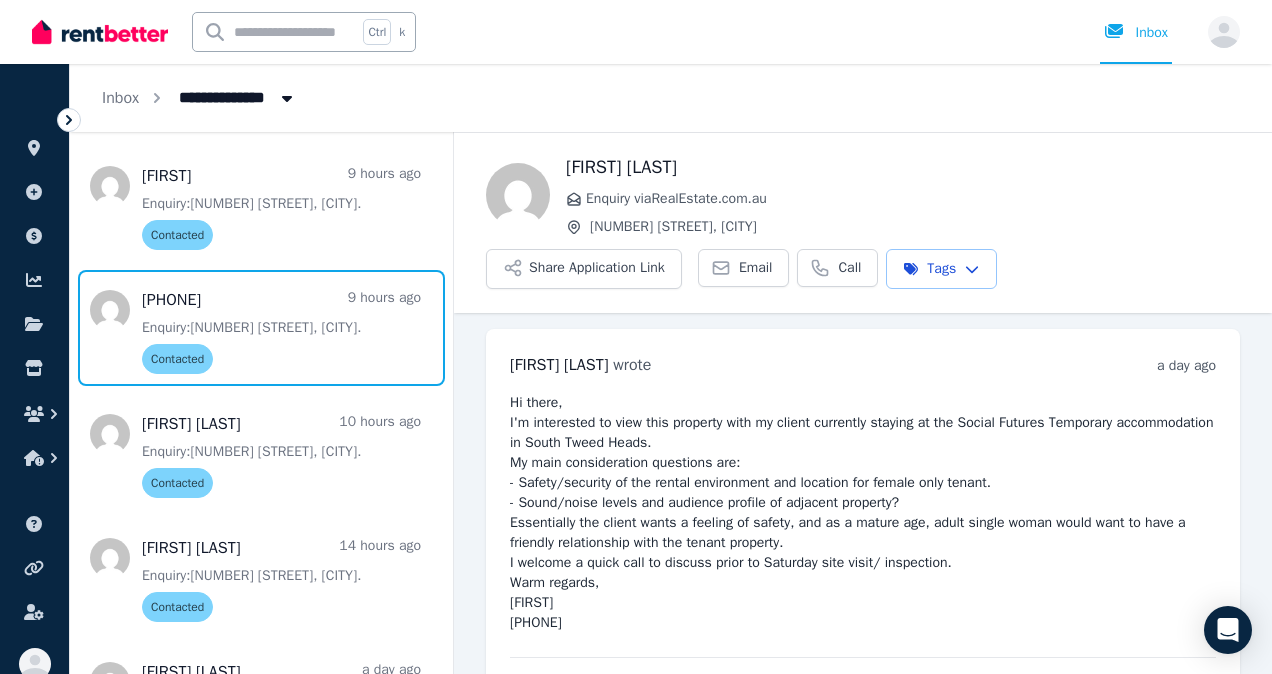 click at bounding box center (261, 328) 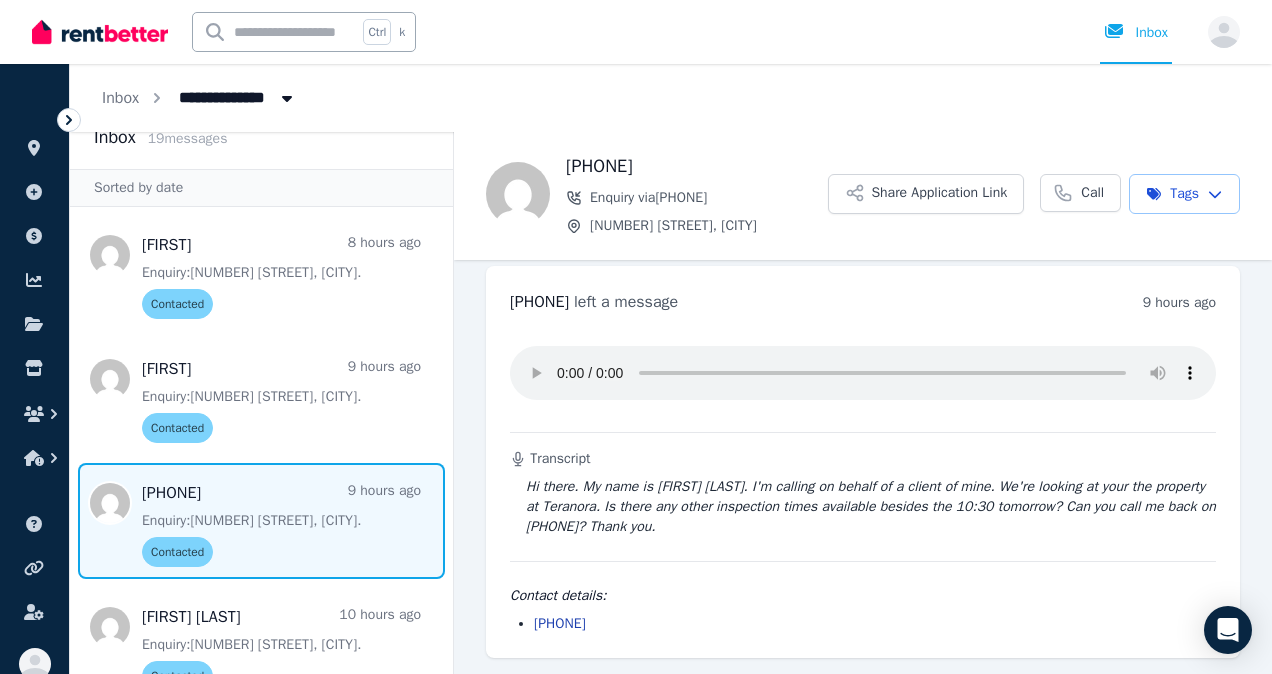 scroll, scrollTop: 0, scrollLeft: 0, axis: both 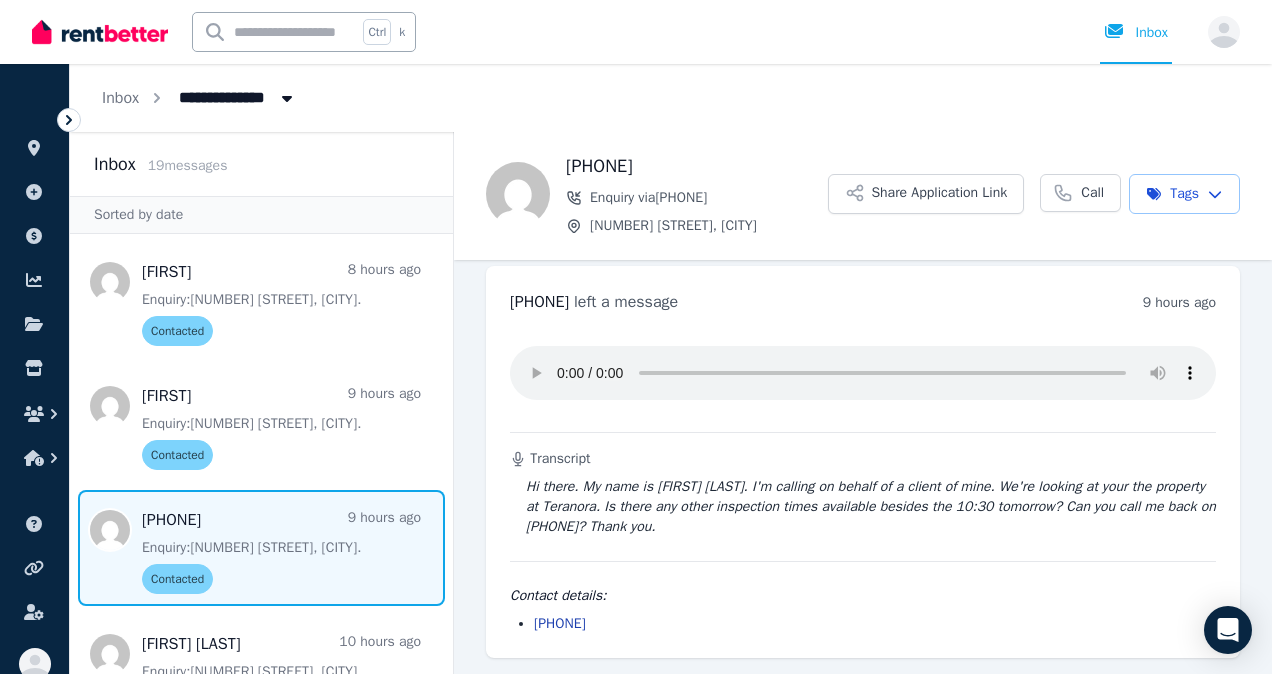 click on "**********" at bounding box center [671, 98] 